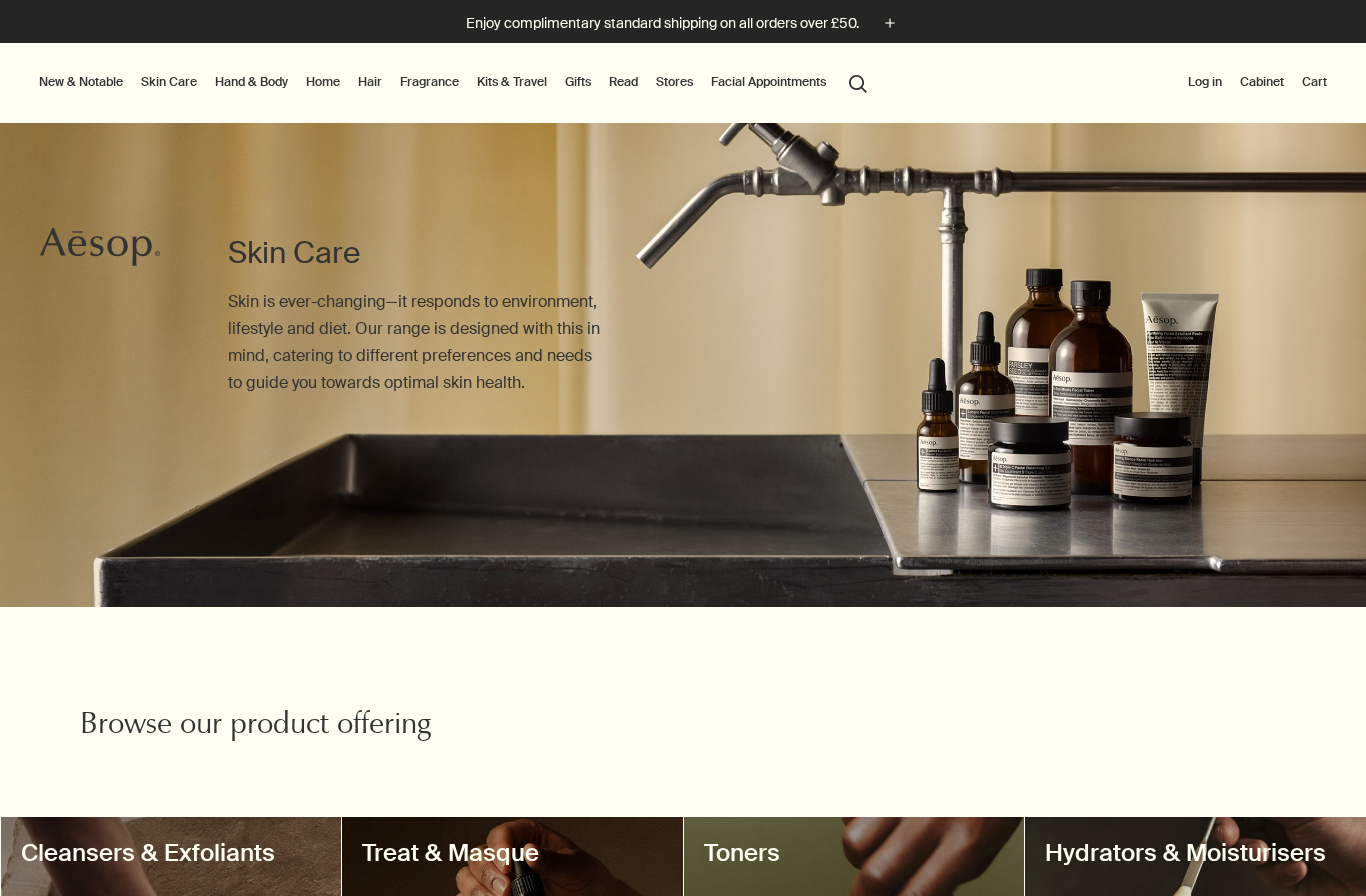 scroll, scrollTop: 0, scrollLeft: 0, axis: both 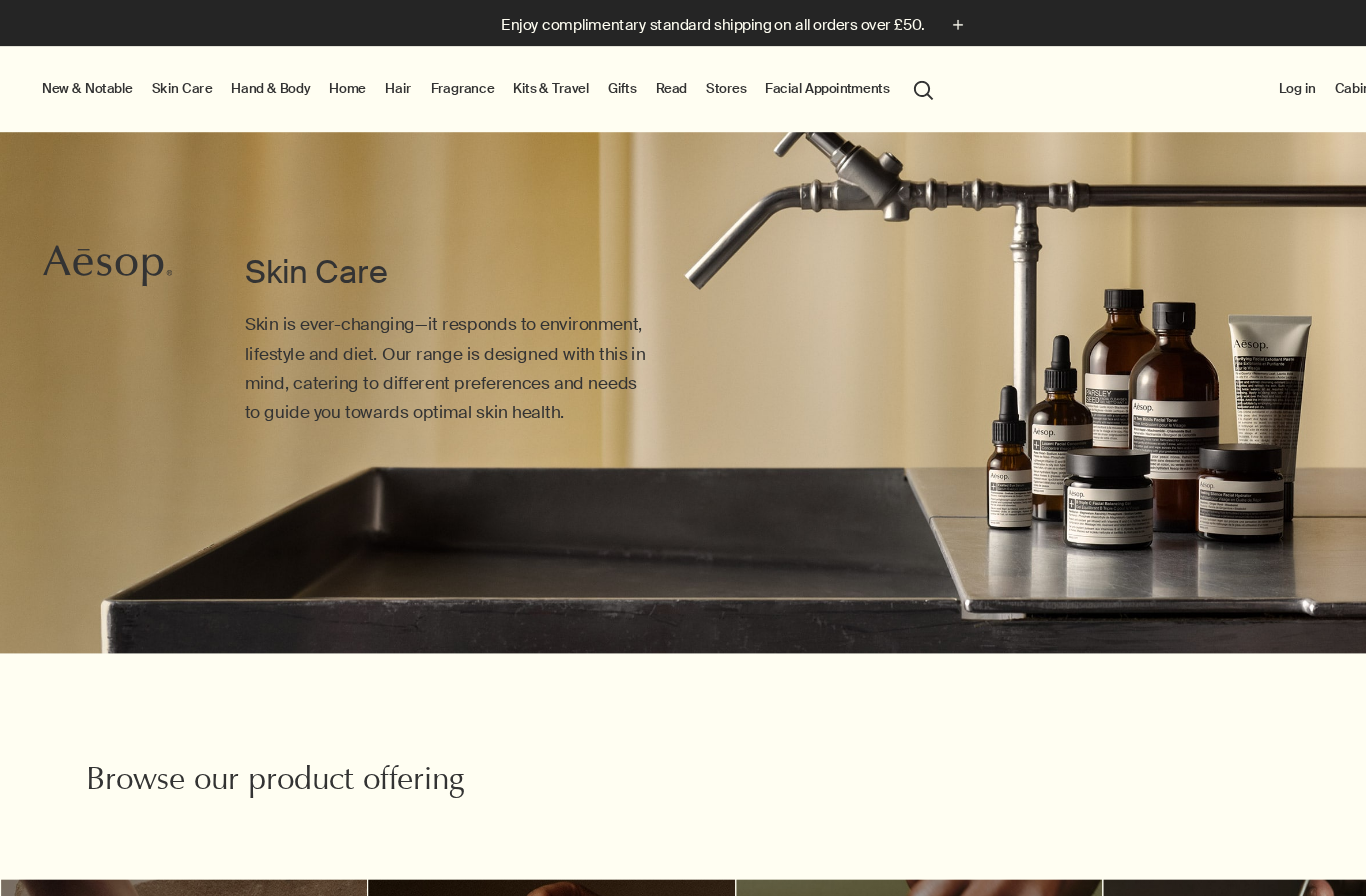 click on "Fragrance" at bounding box center (429, 82) 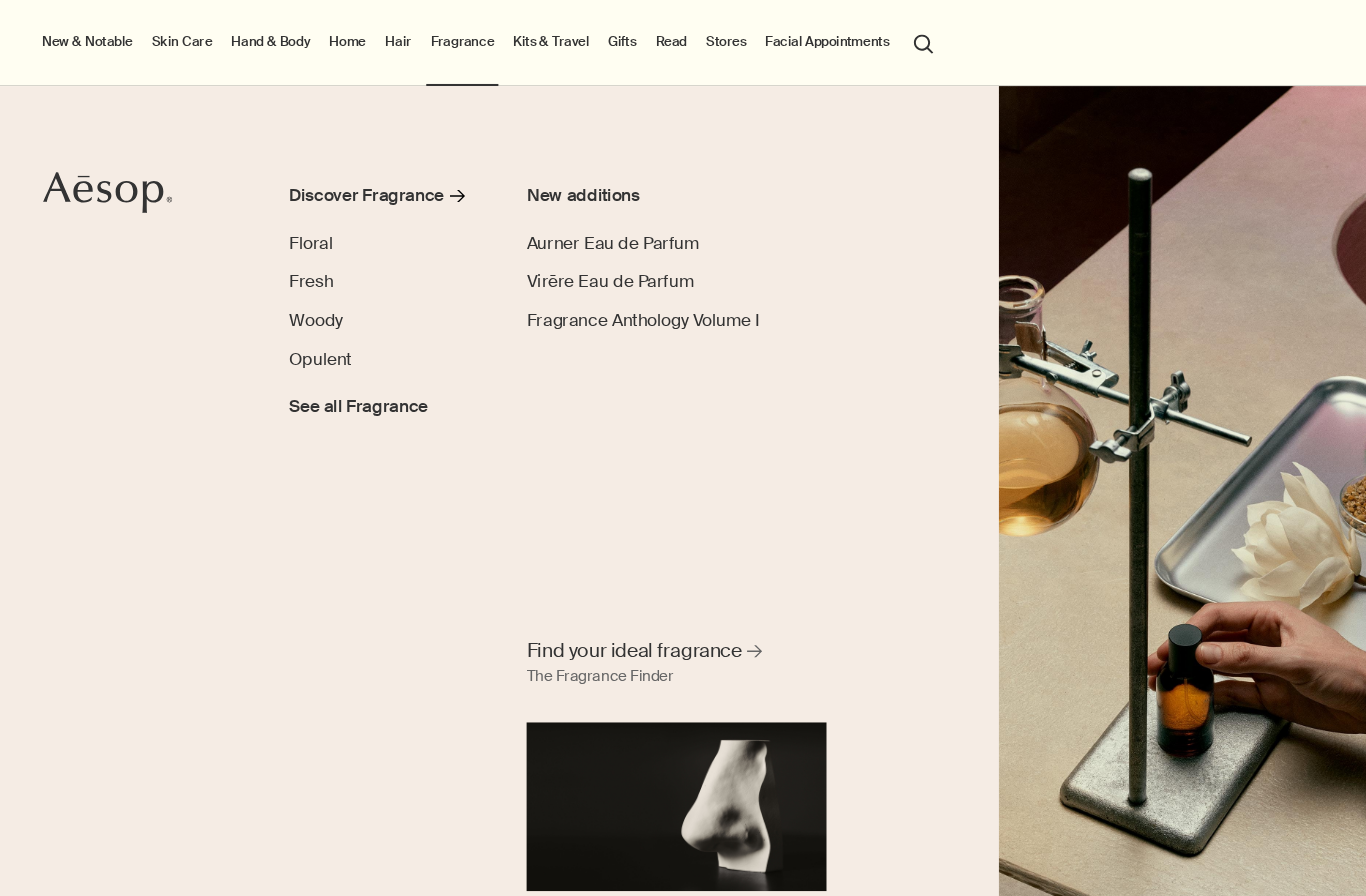 click on "Fresh" at bounding box center [289, 262] 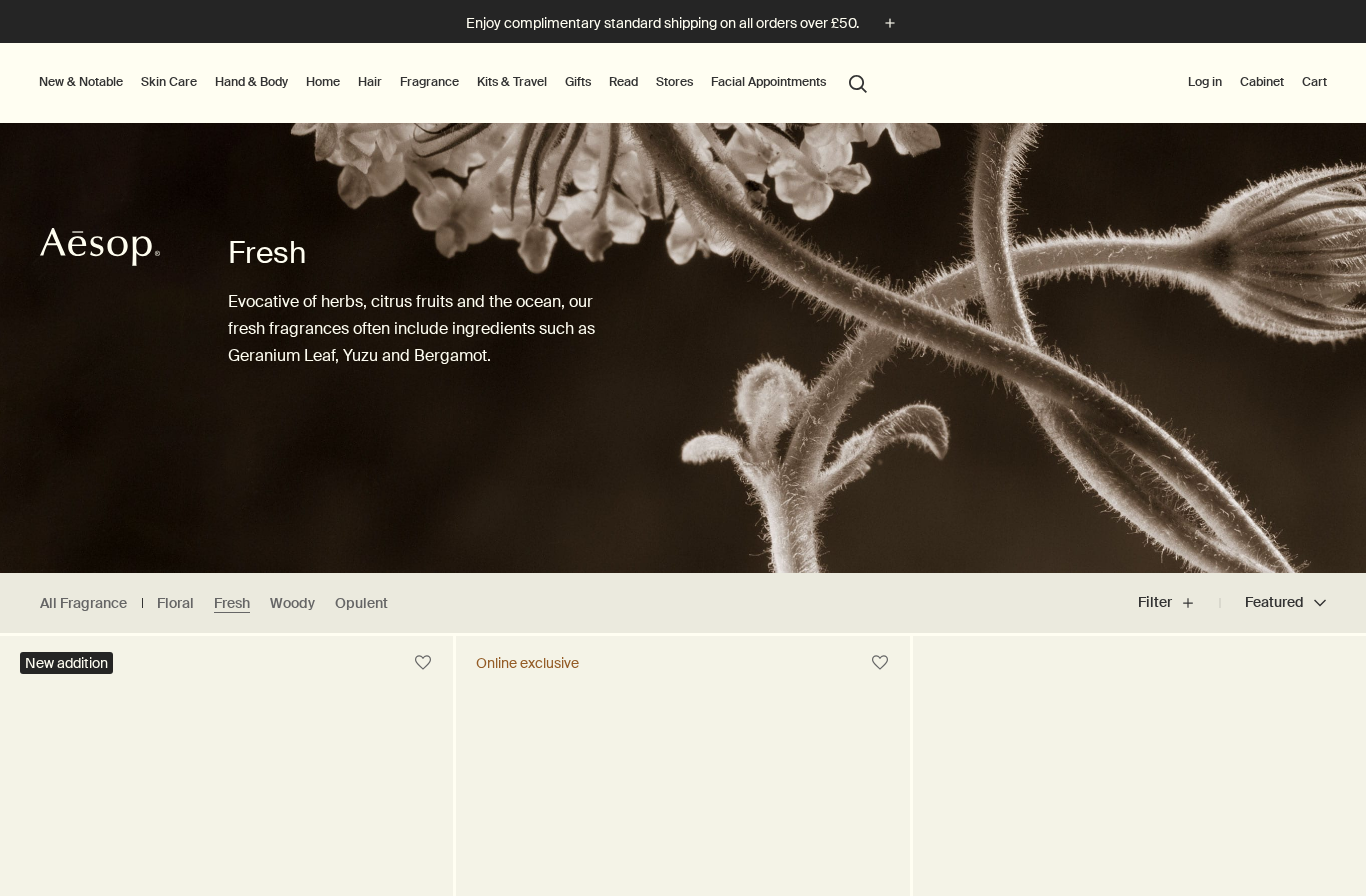 scroll, scrollTop: 0, scrollLeft: 0, axis: both 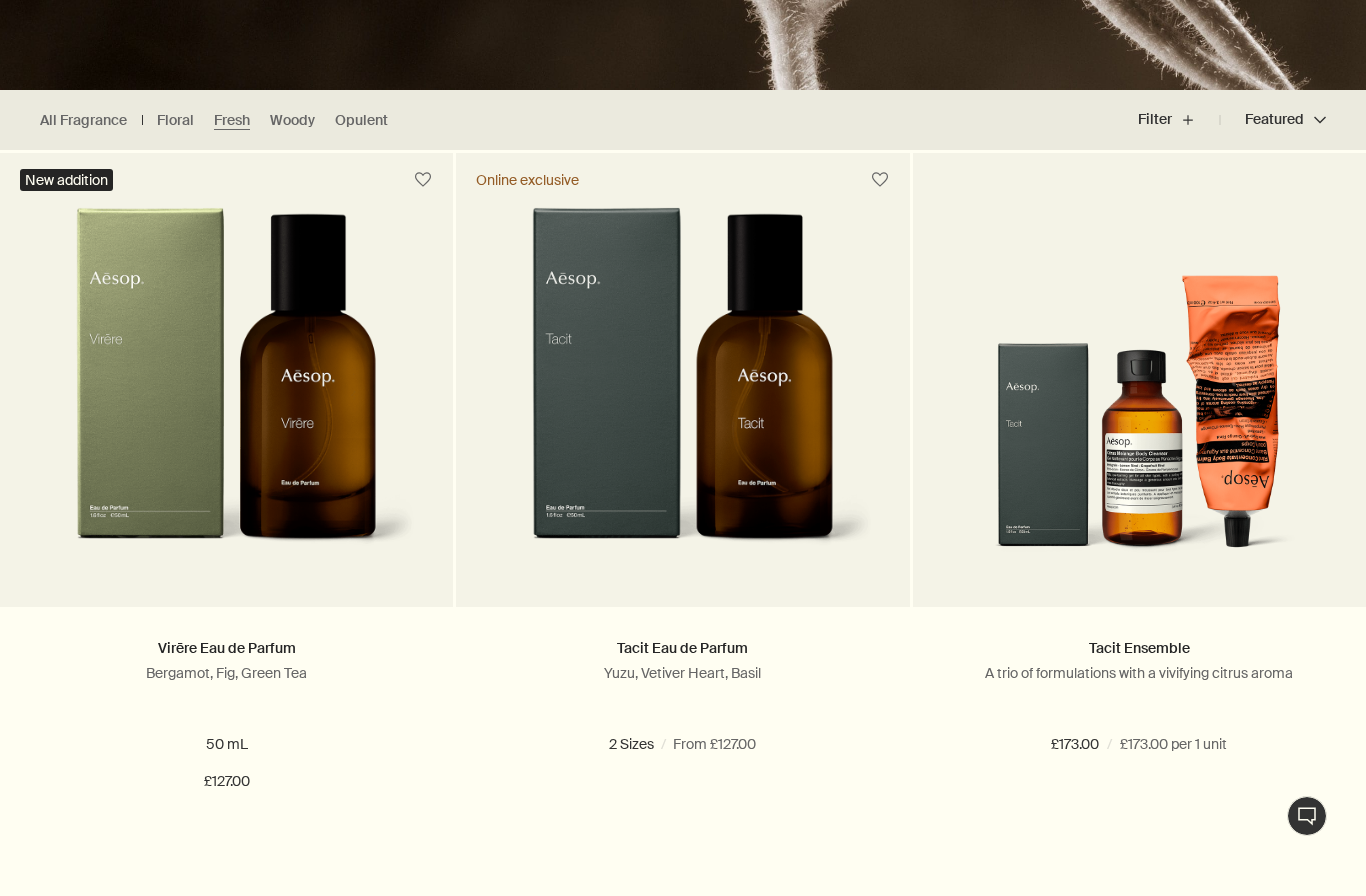 click on "Add Add to your cart" at bounding box center (226, 854) 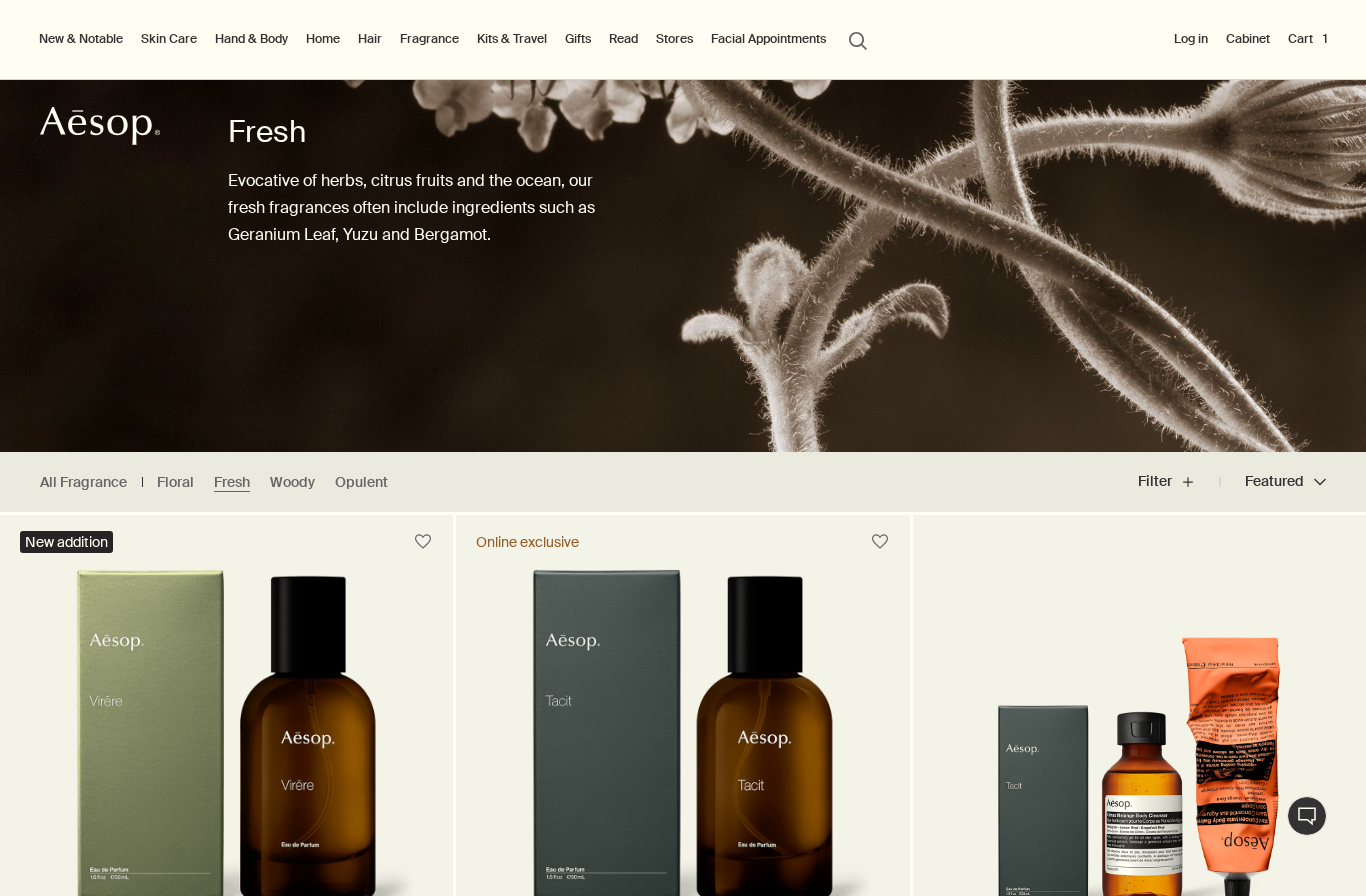 scroll, scrollTop: 0, scrollLeft: 0, axis: both 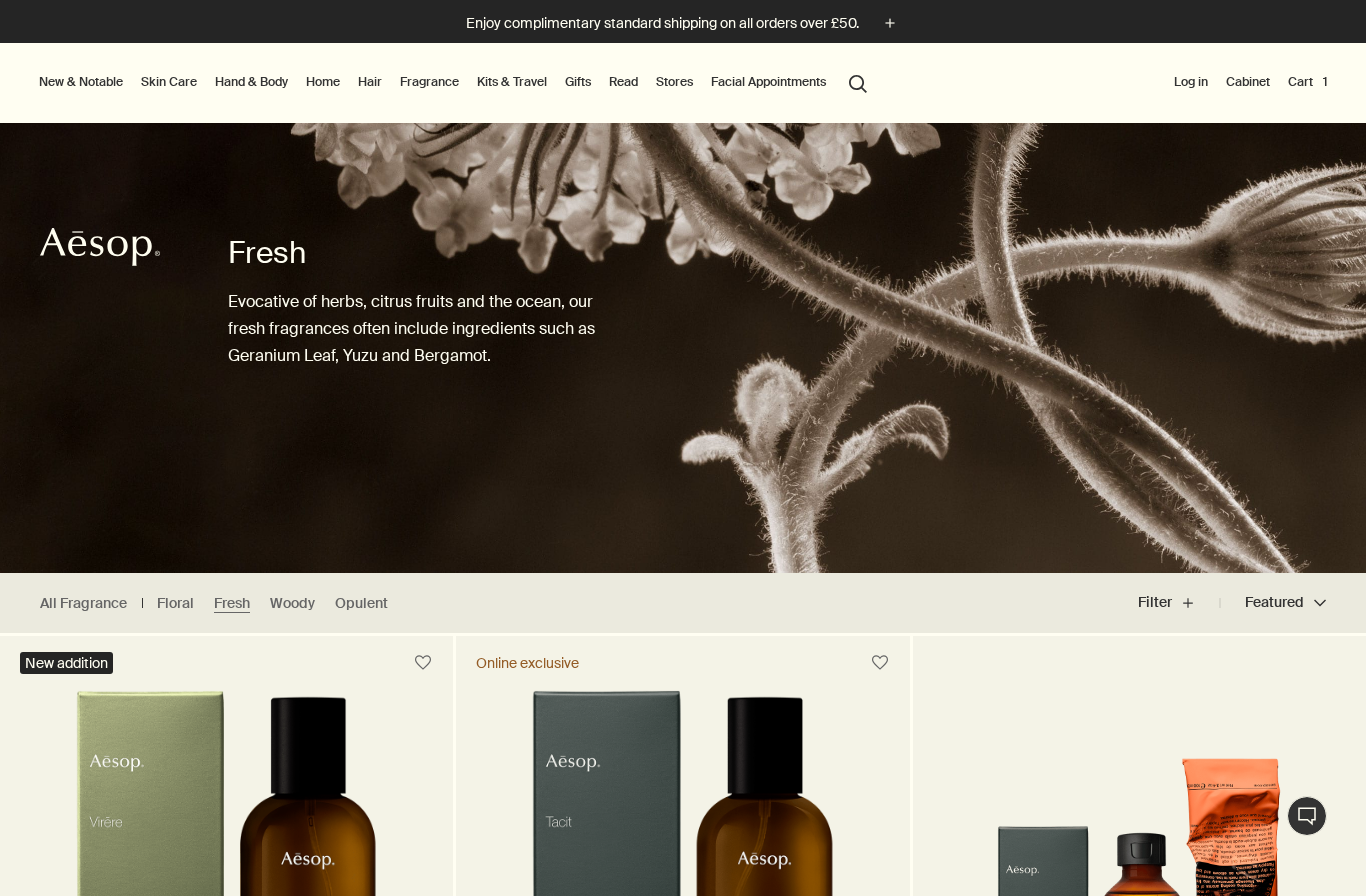 click on "Cart 1" at bounding box center (1307, 82) 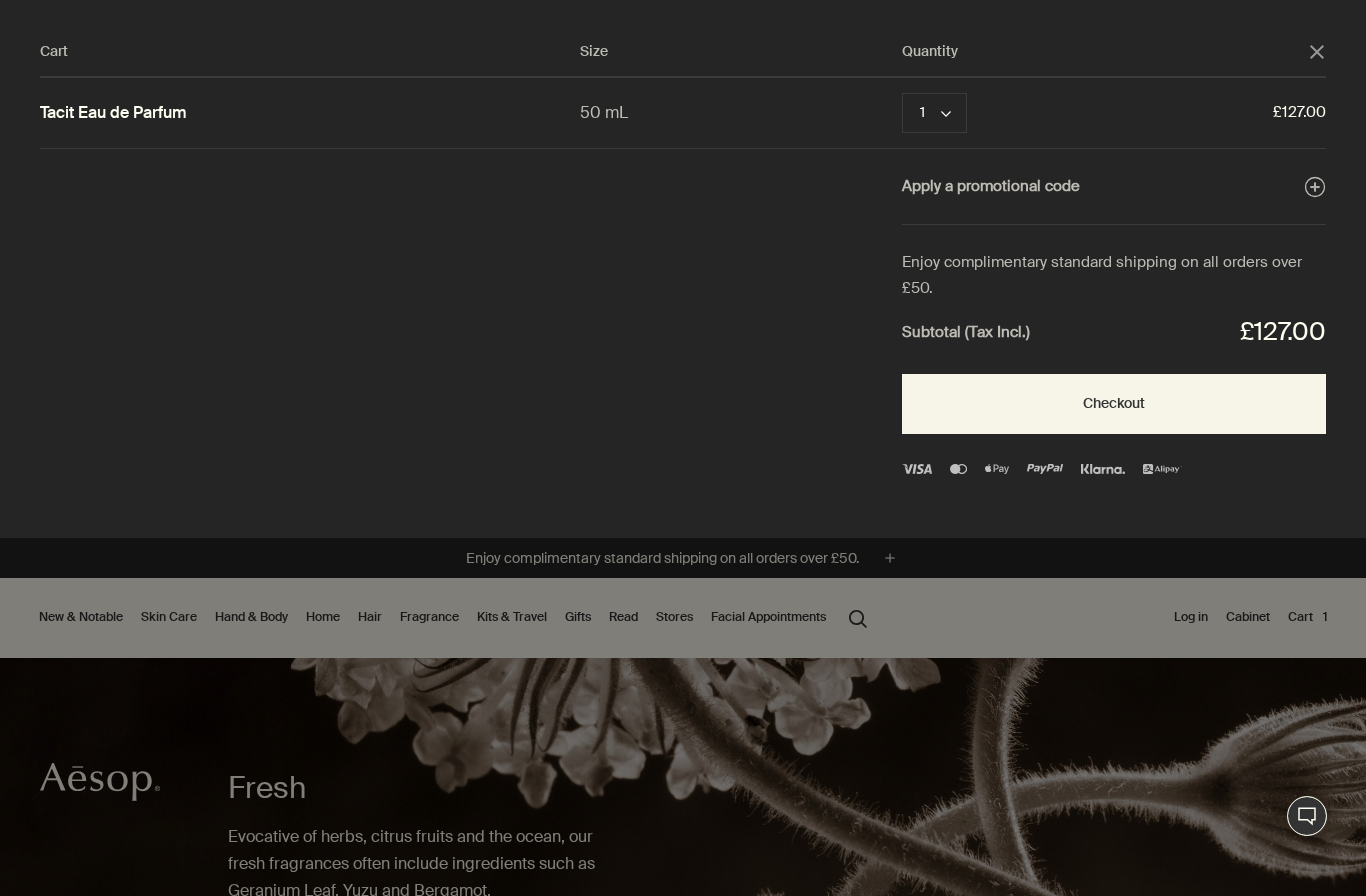 click on "Checkout" at bounding box center (1114, 404) 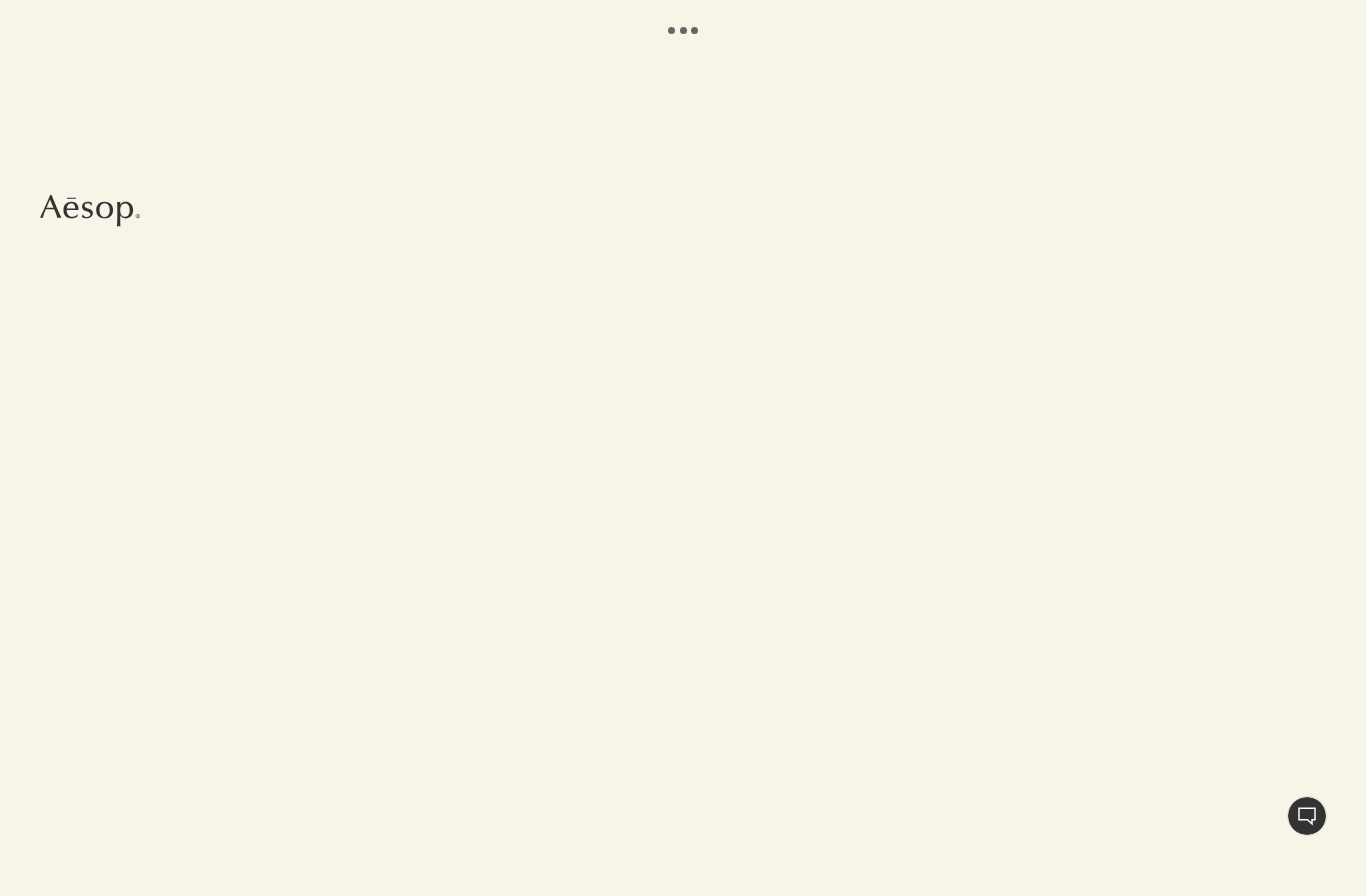 scroll, scrollTop: 0, scrollLeft: 0, axis: both 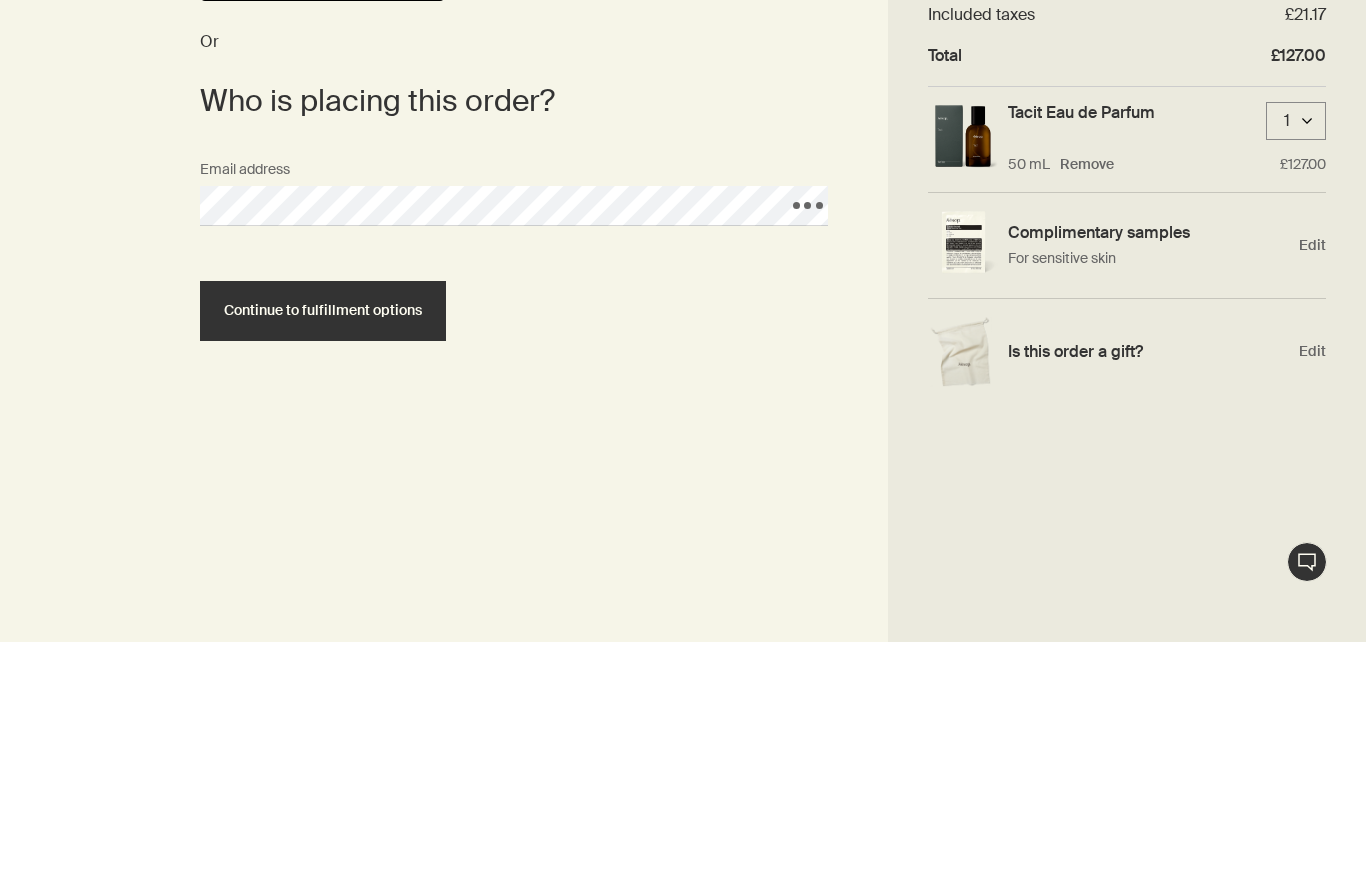 click on "Continue to fulfillment options" at bounding box center [323, 565] 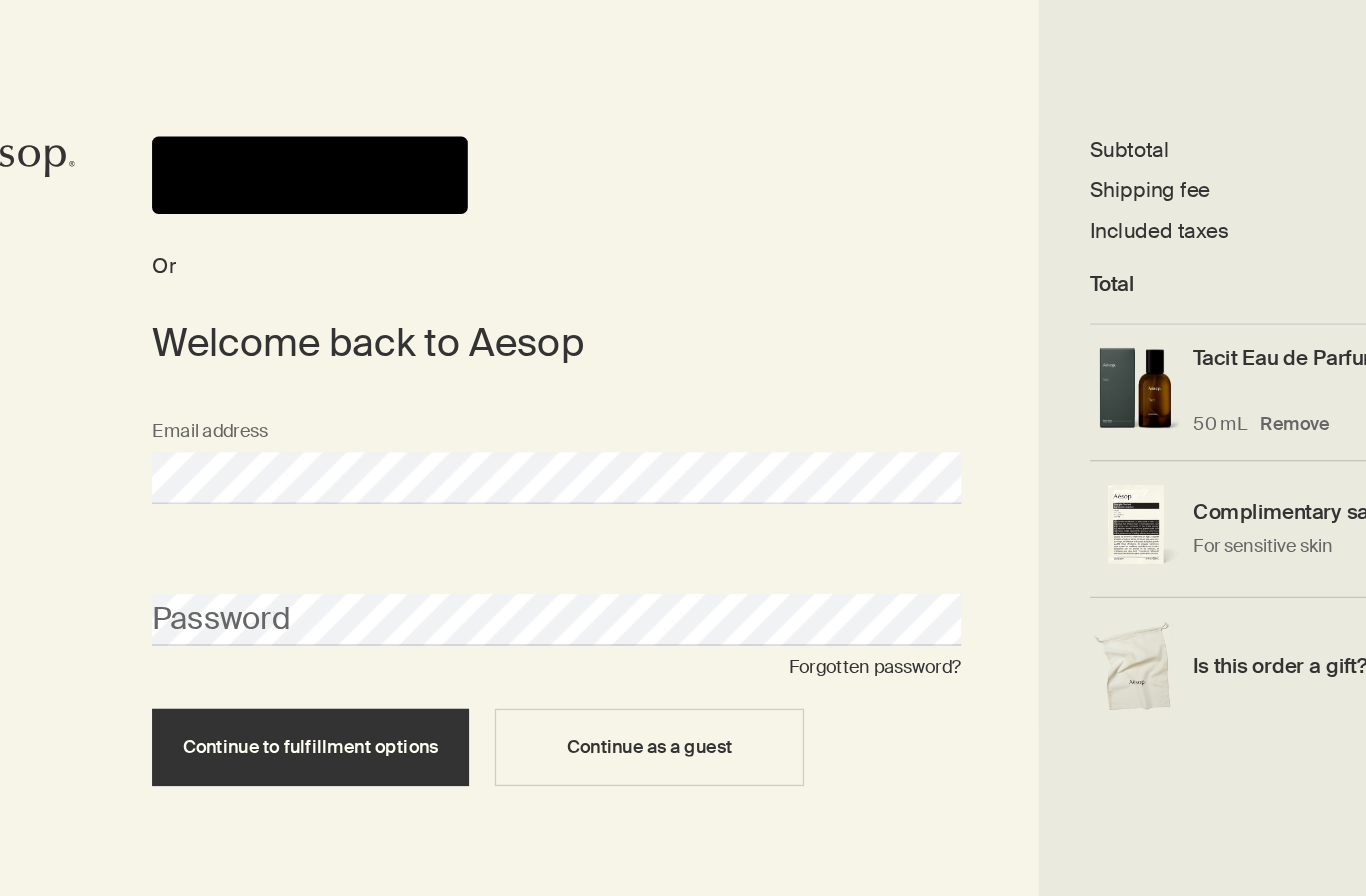 click on "Continue as a guest" at bounding box center (586, 668) 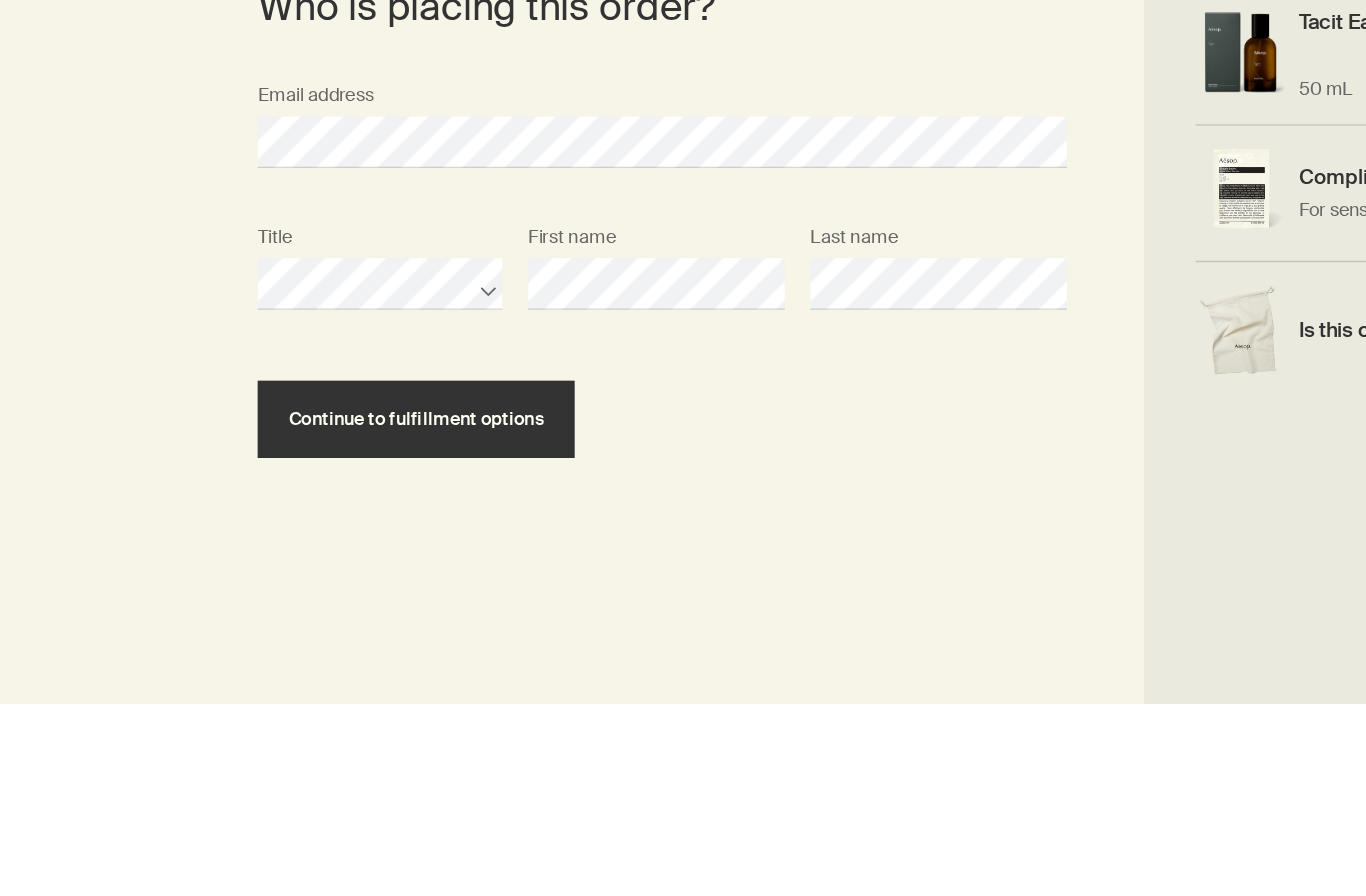 click on "Continue to fulfillment options" at bounding box center [323, 674] 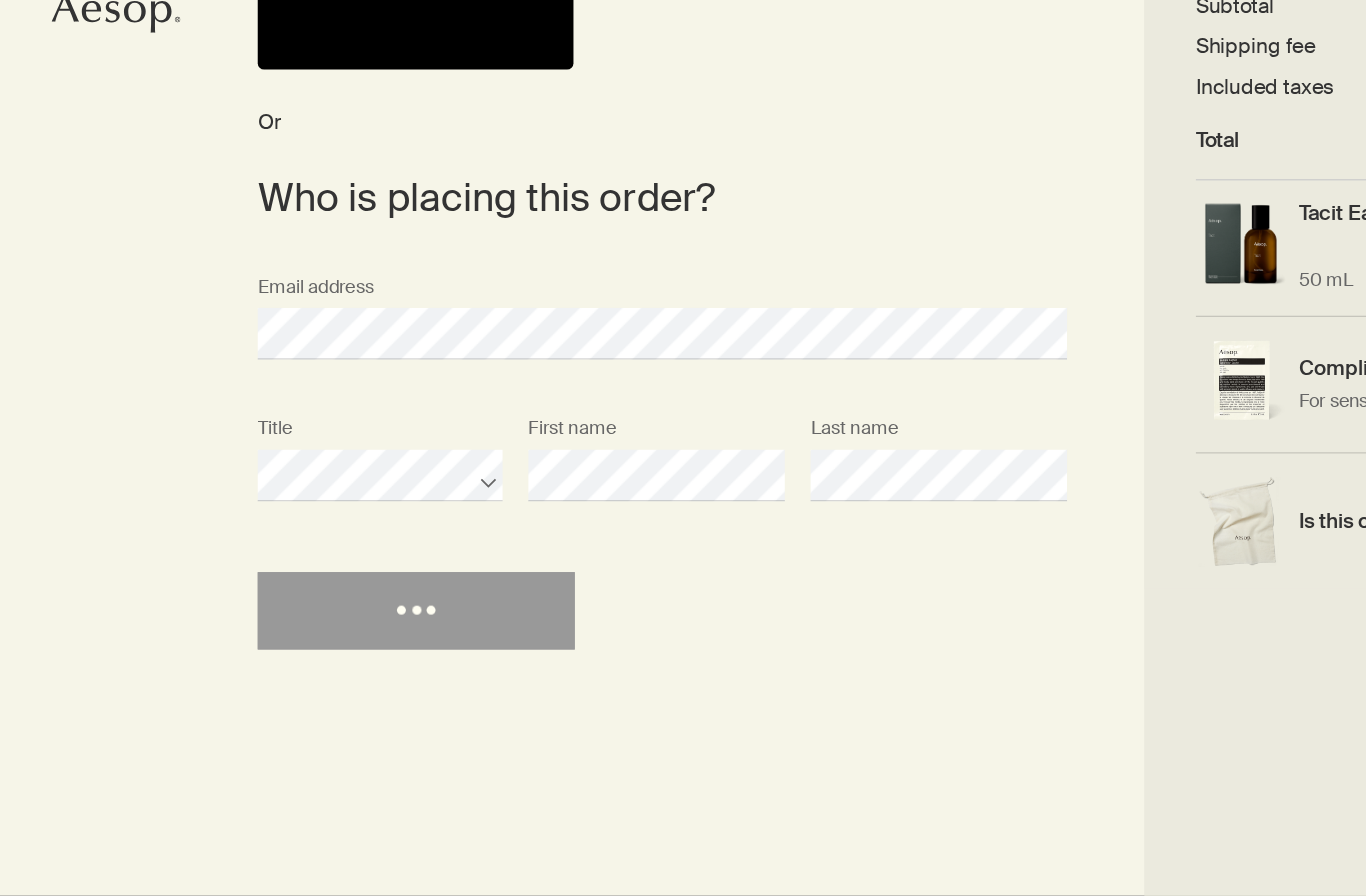 scroll, scrollTop: 0, scrollLeft: 0, axis: both 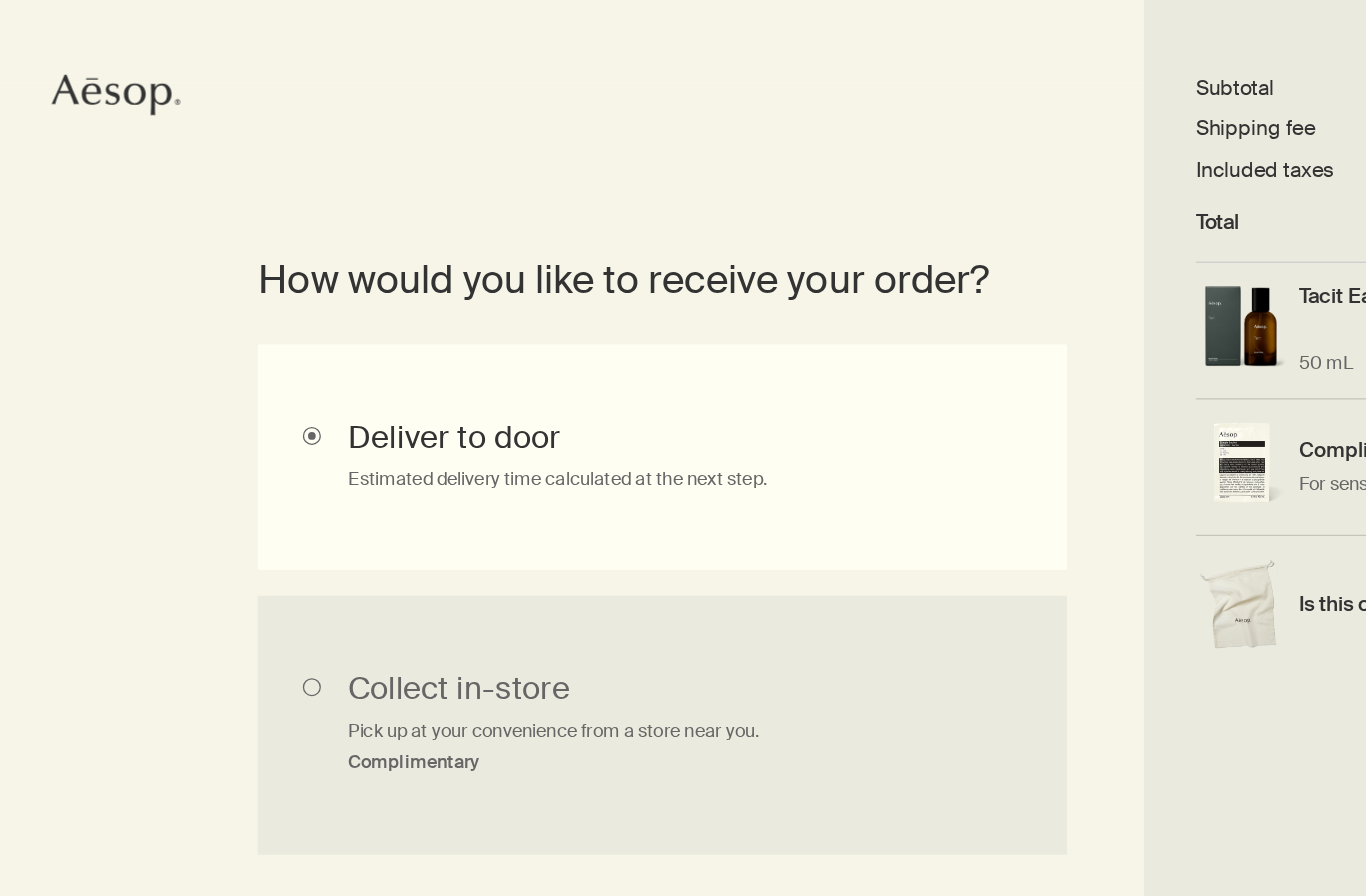 click on "Collect in-store Pick up at your convenience from a store near you. Complimentary" at bounding box center (514, 700) 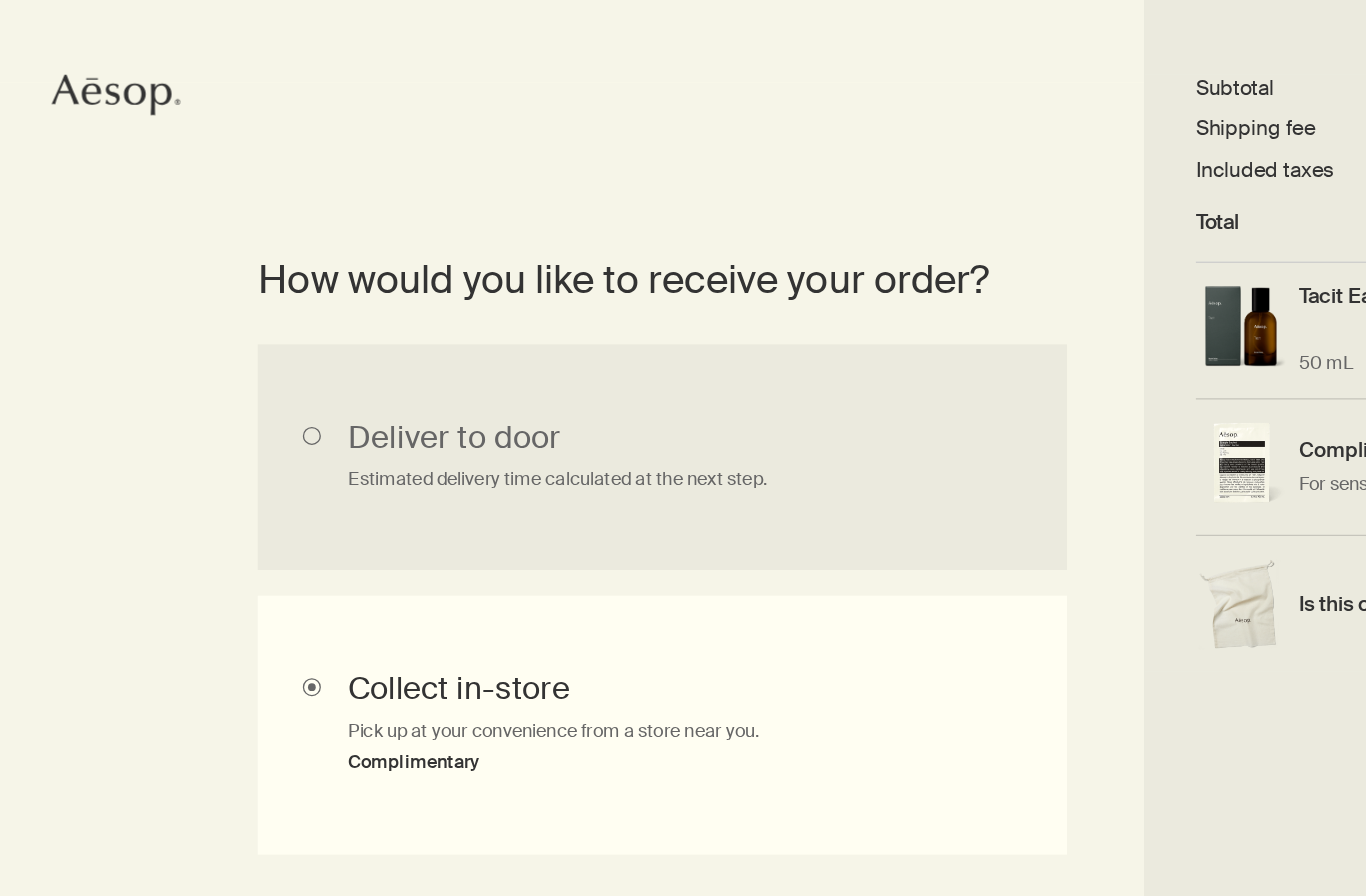 scroll, scrollTop: 312, scrollLeft: 0, axis: vertical 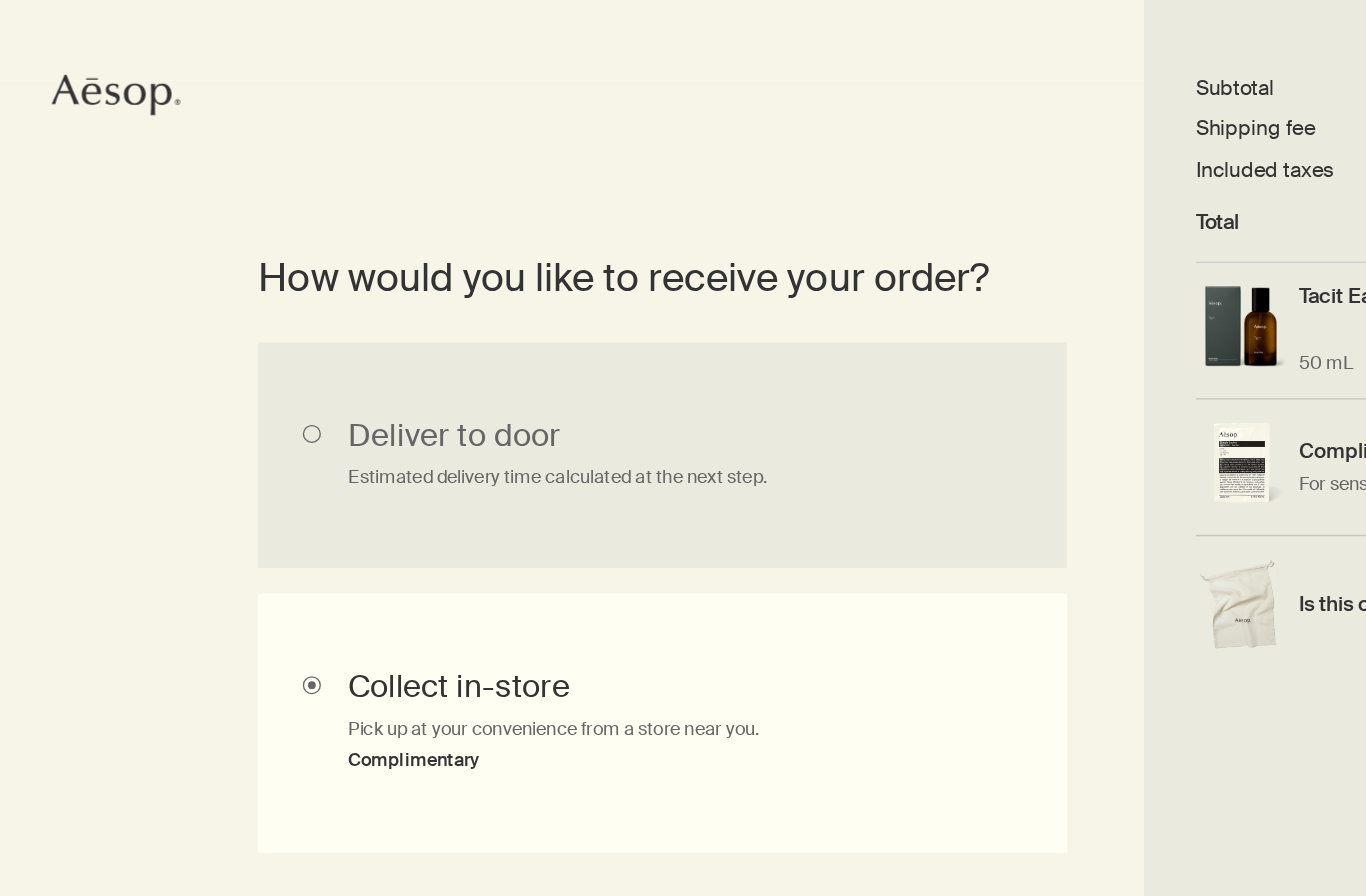 click on "Deliver to door Estimated delivery time calculated at the next step." at bounding box center [514, 699] 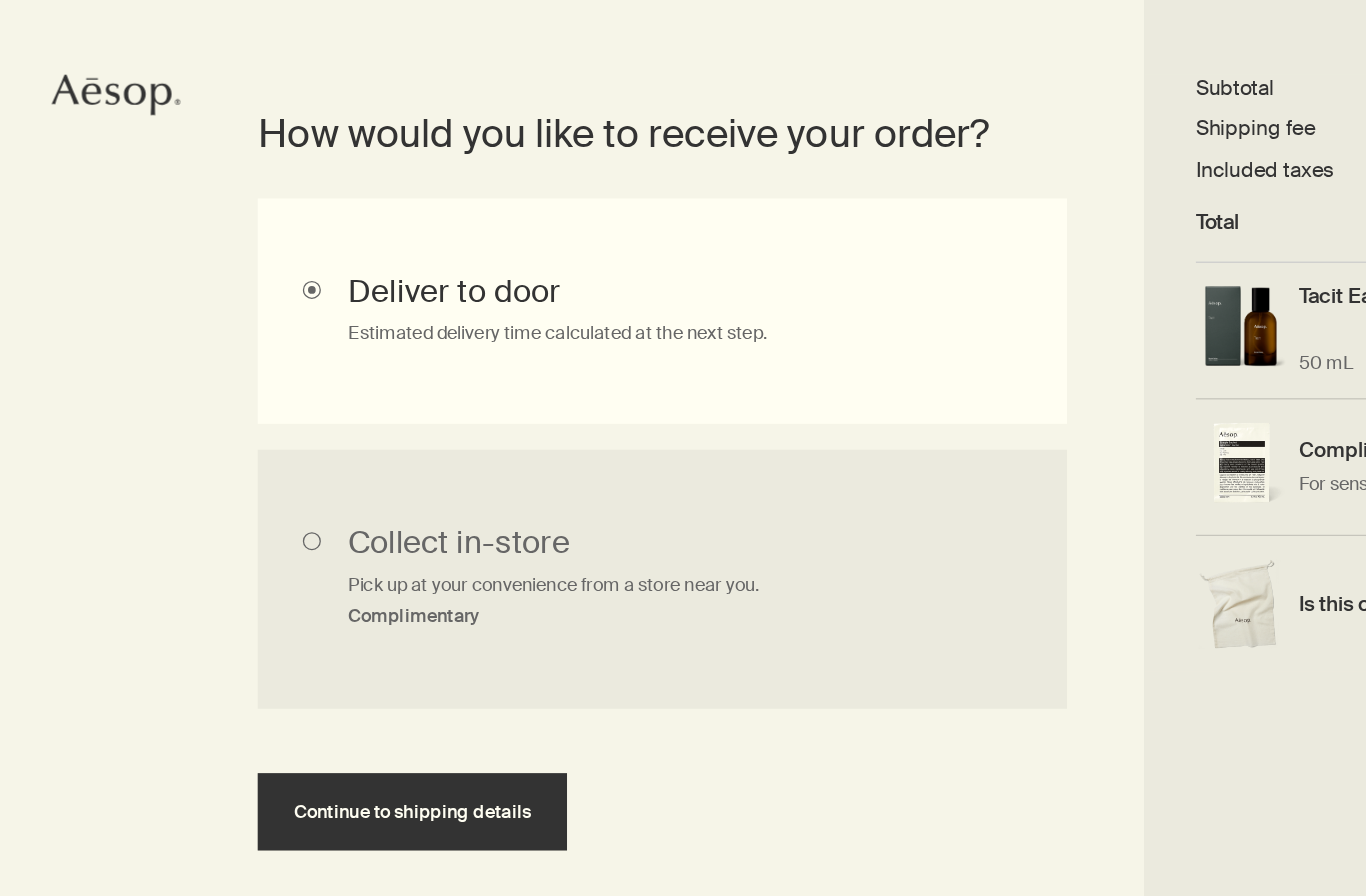 click on "Continue to shipping details" at bounding box center [320, 767] 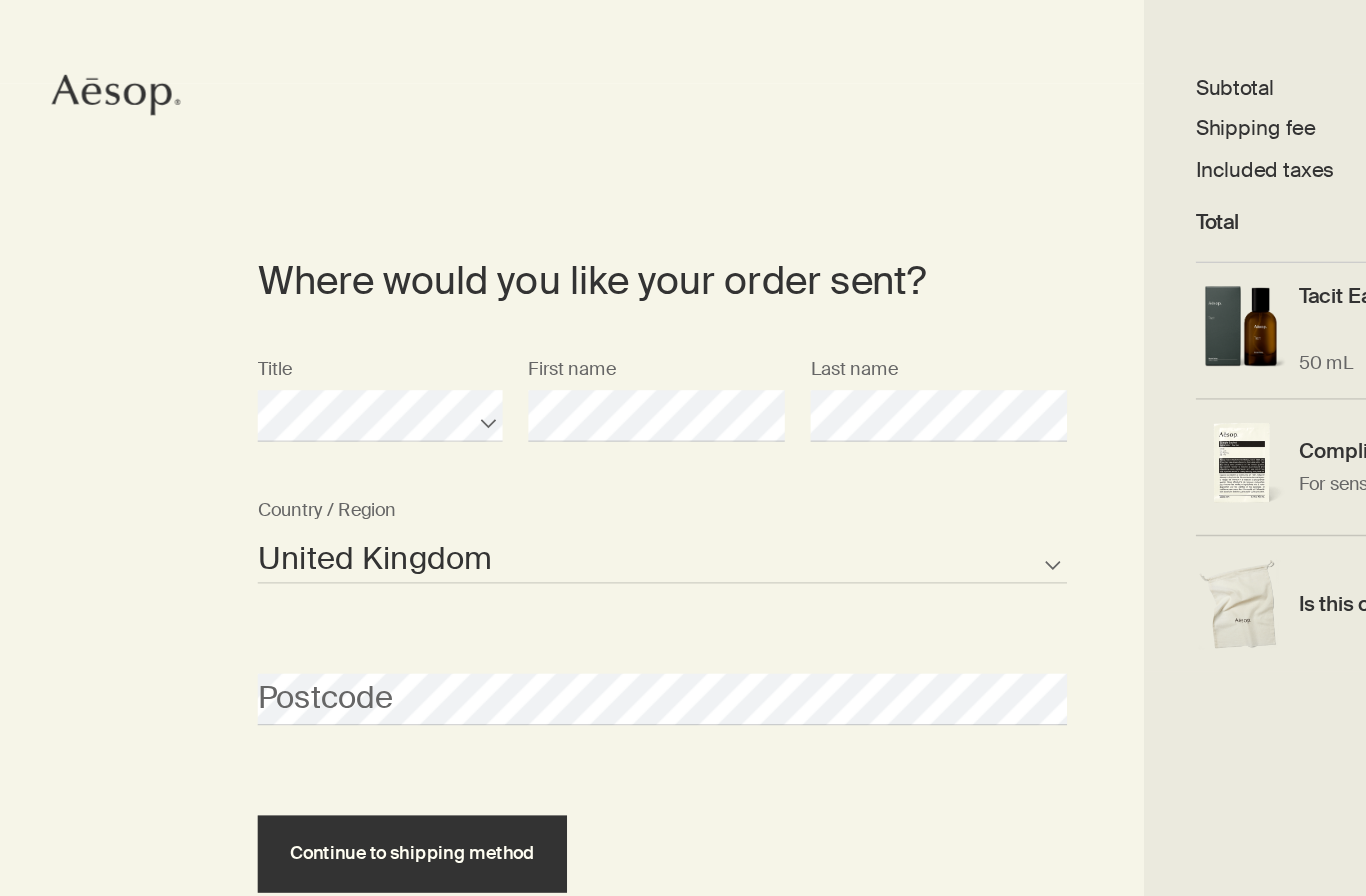 click on "Guernsey Isle of Man Jersey United Kingdom Not listed" at bounding box center [514, 570] 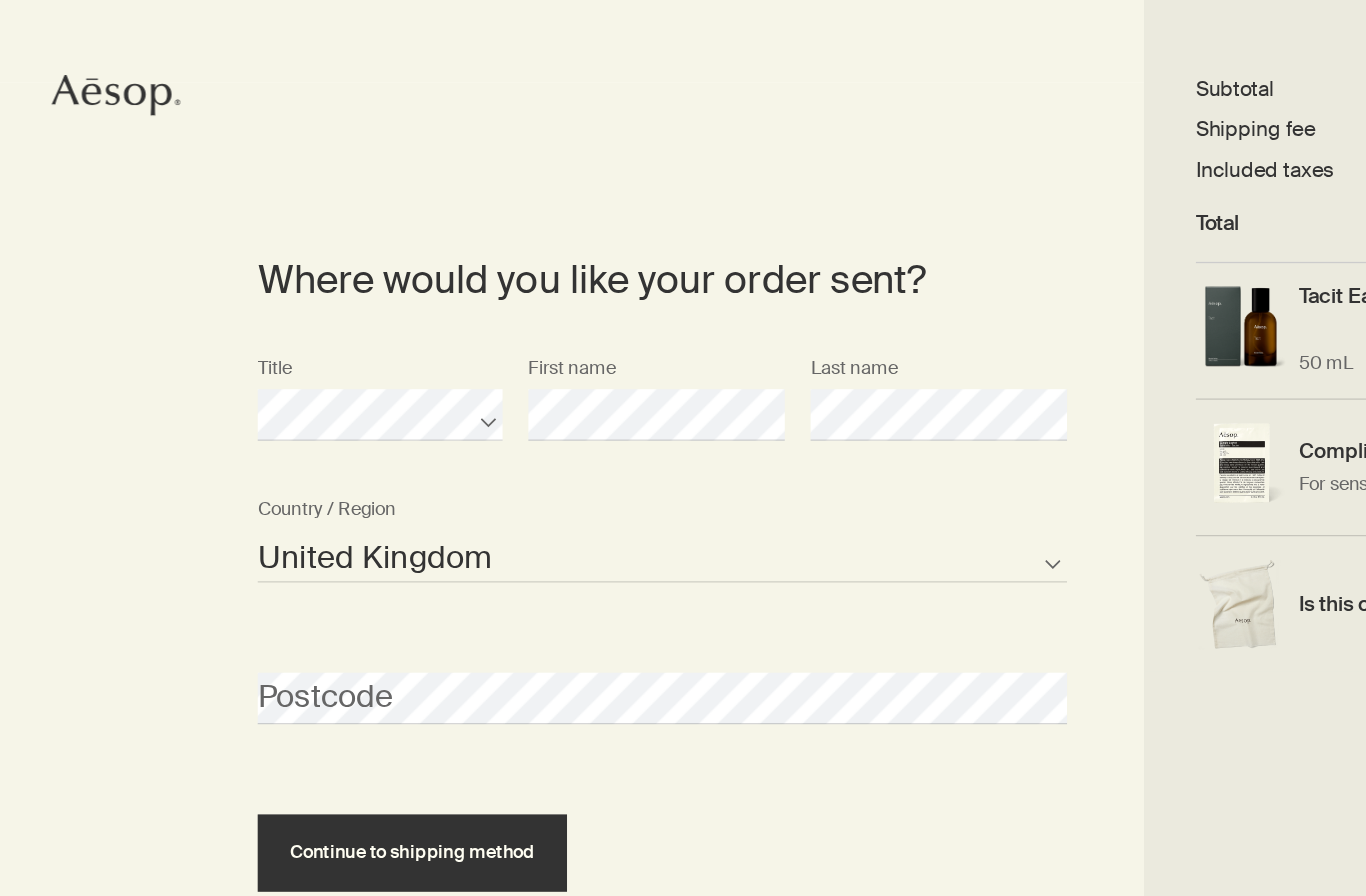 click on "Guernsey Isle of Man Jersey United Kingdom Not listed" at bounding box center [514, 569] 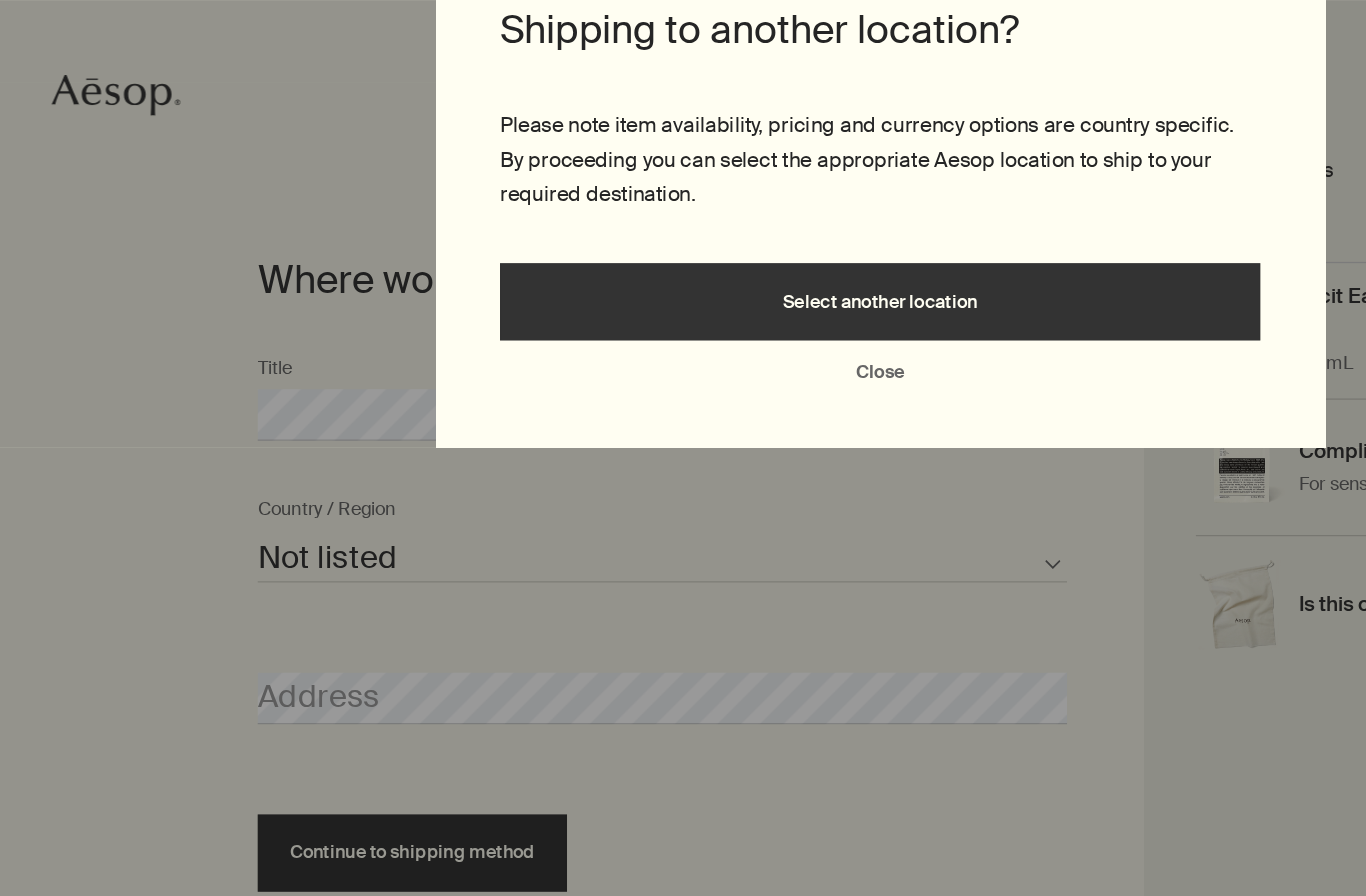 click on "Select another location" at bounding box center (683, 371) 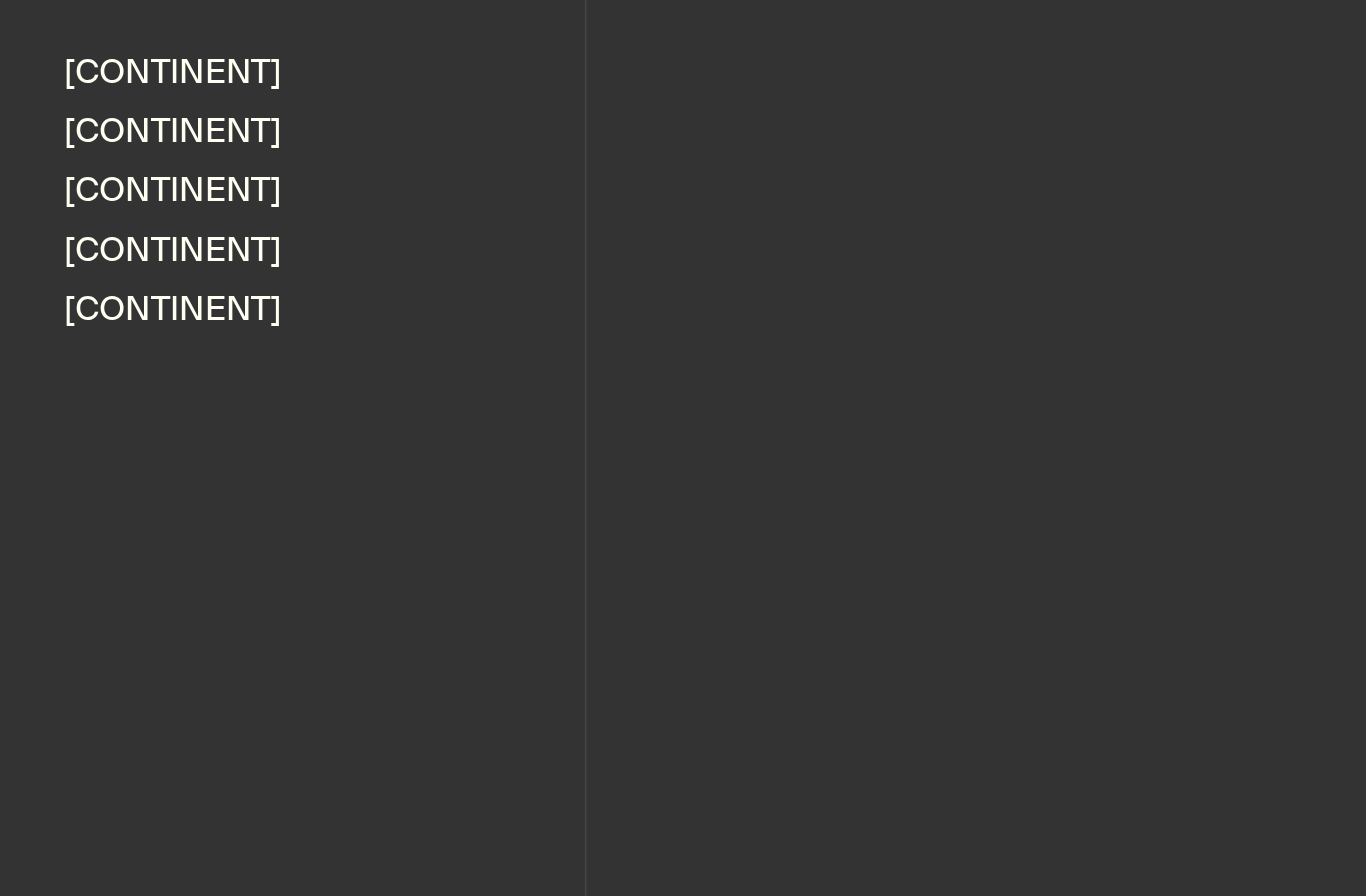 click on "Oceania" at bounding box center [134, 195] 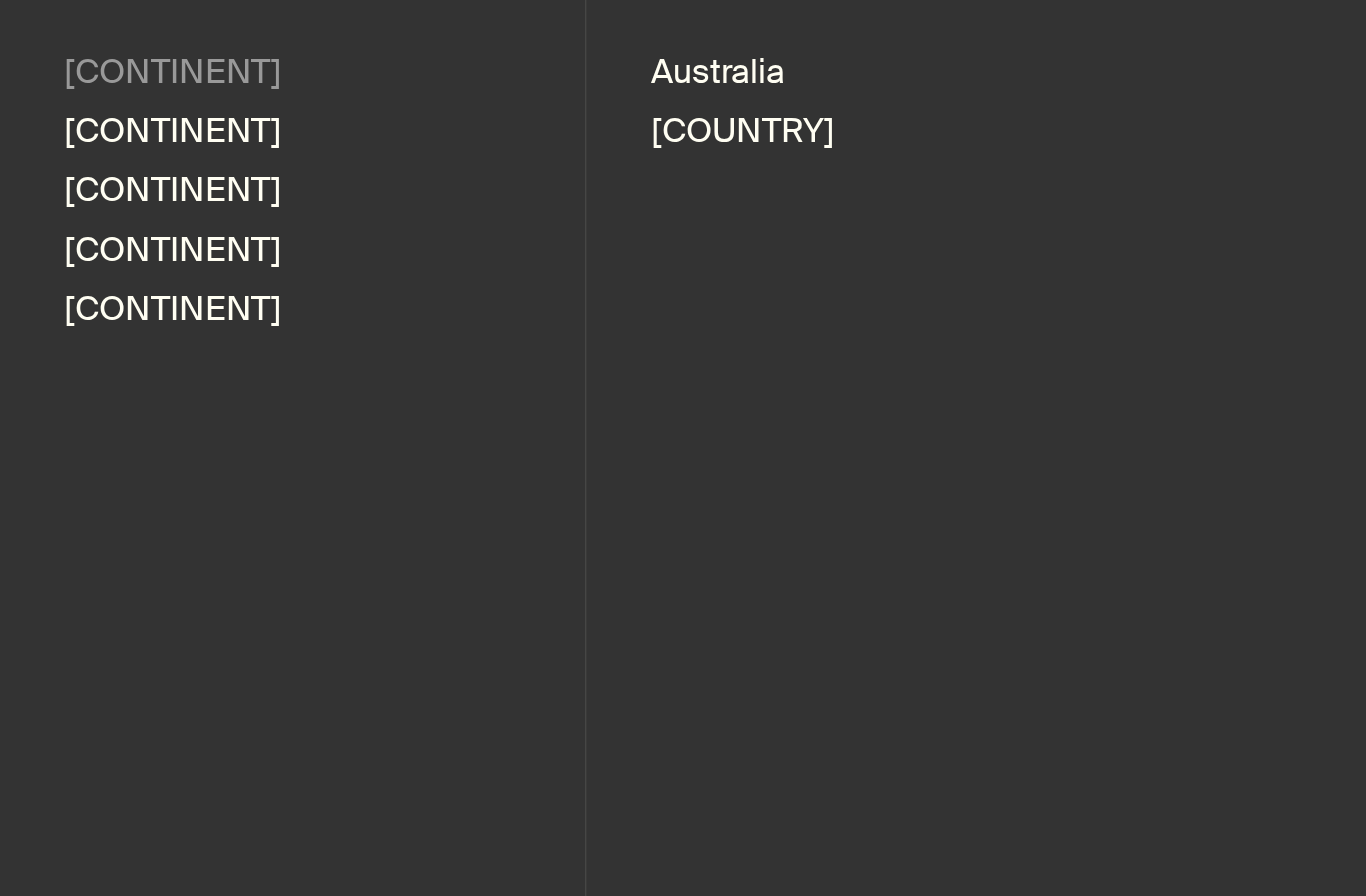 click on "Australia" at bounding box center (557, 195) 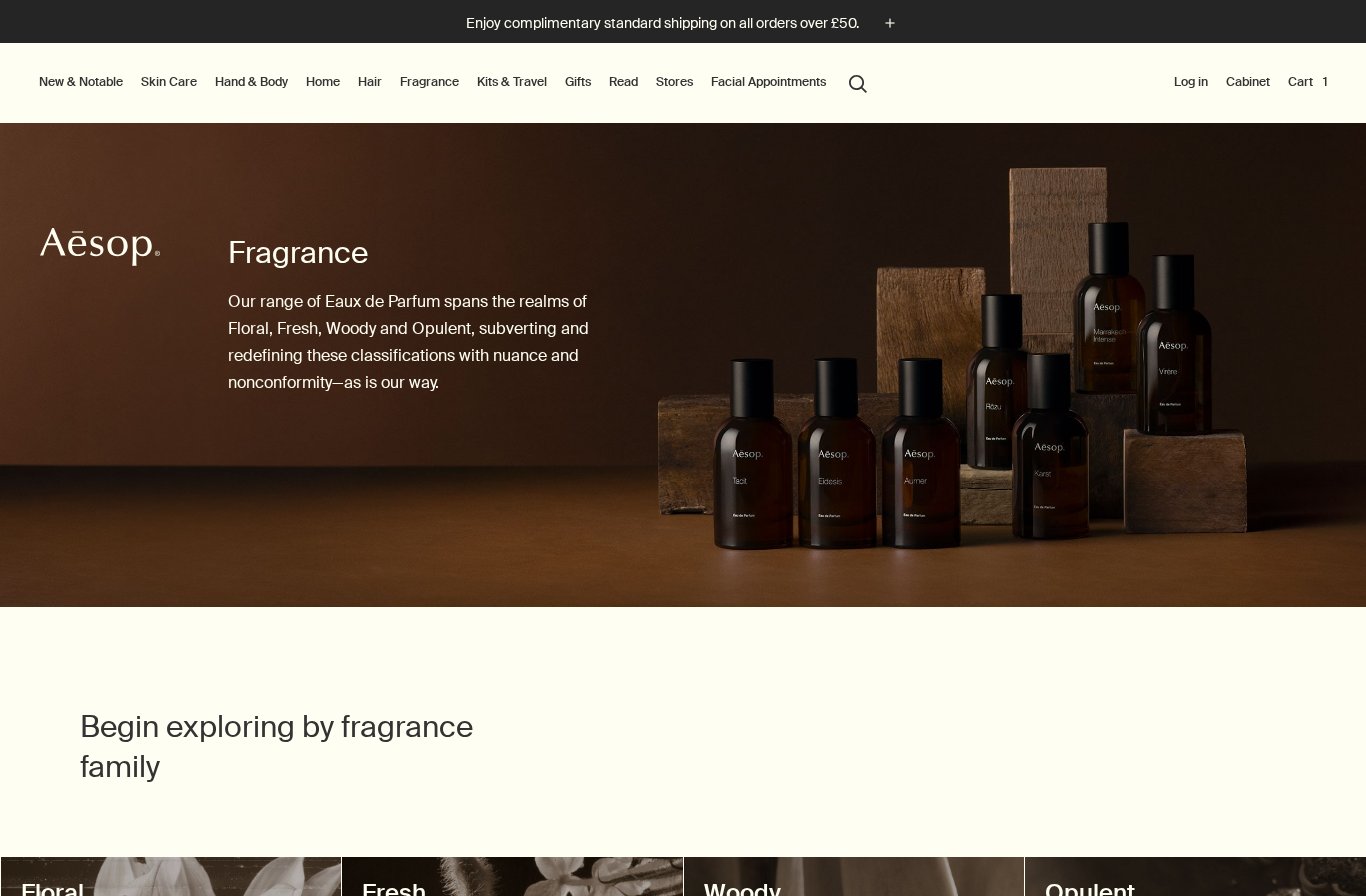 scroll, scrollTop: 0, scrollLeft: 0, axis: both 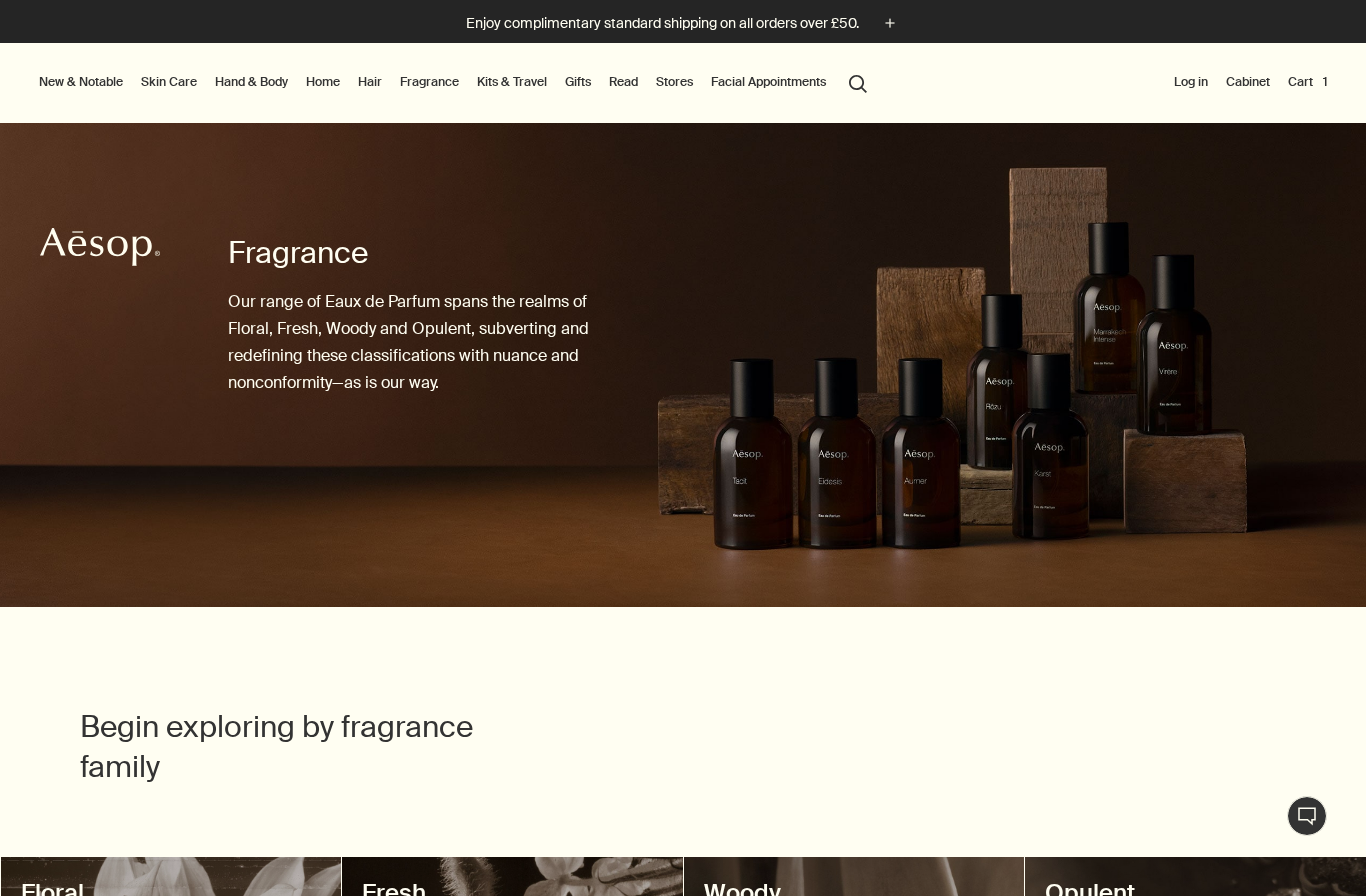 click on "Fragrance" at bounding box center [429, 82] 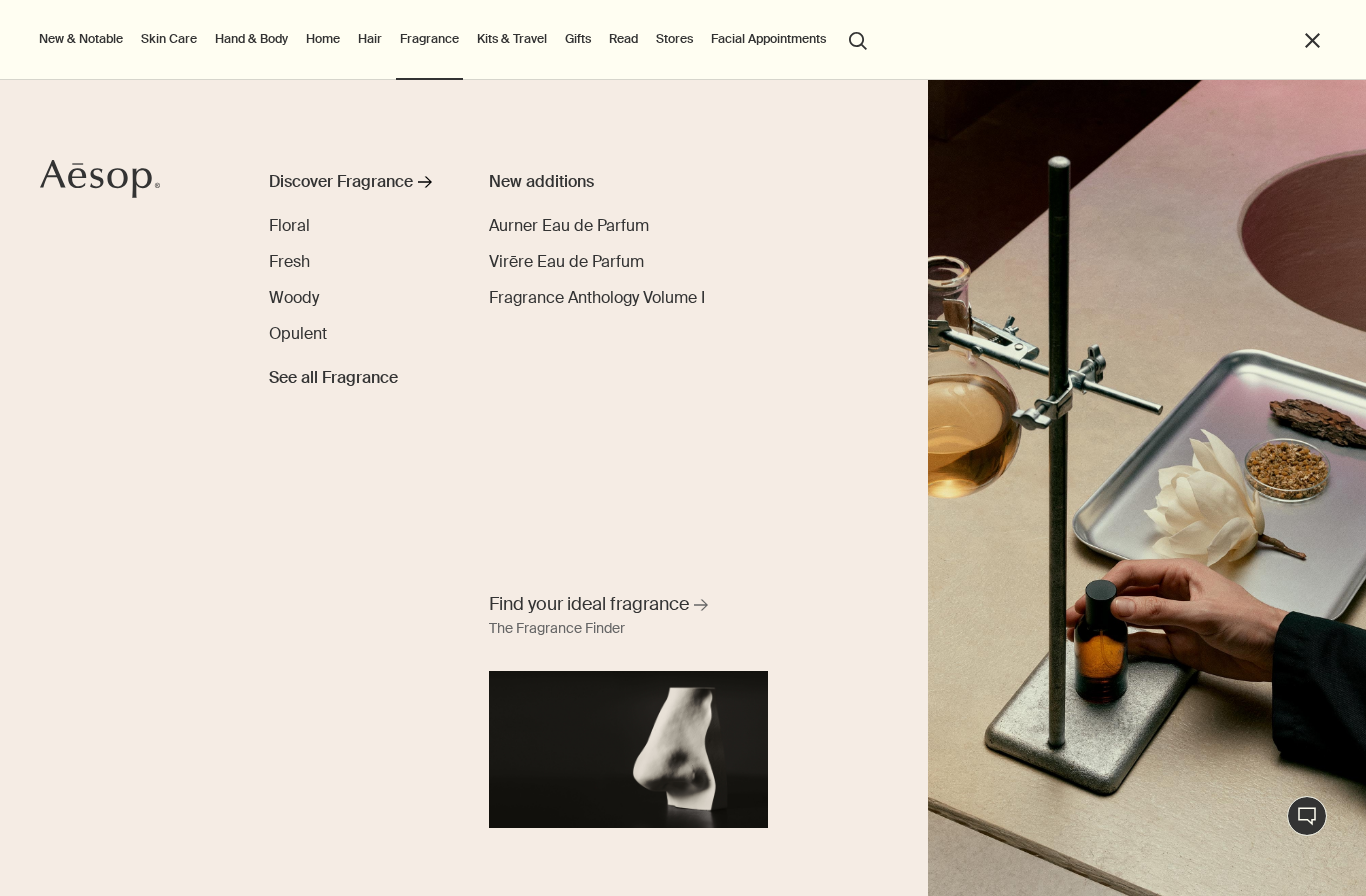 click on "Fresh" at bounding box center (289, 261) 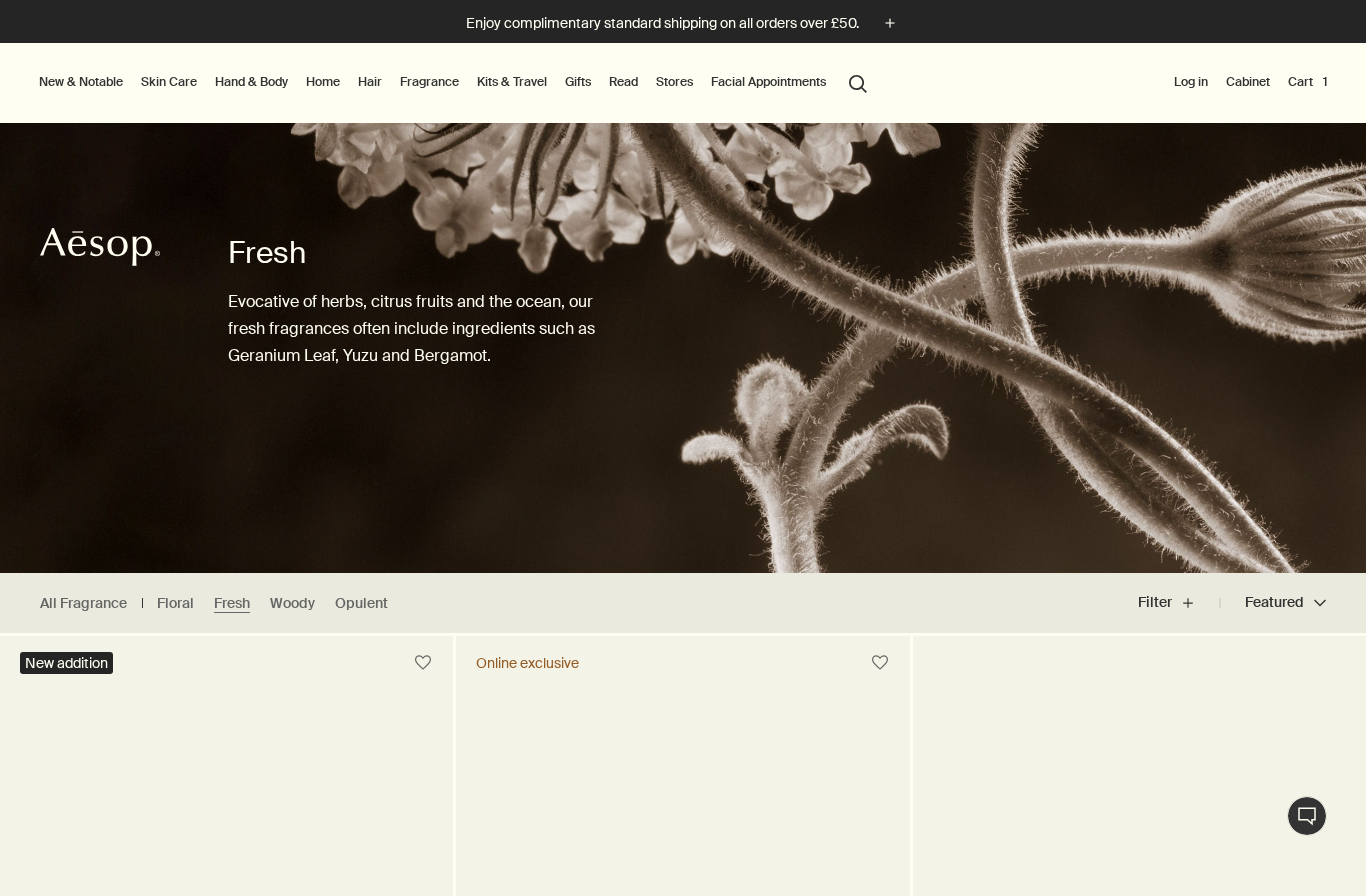 scroll, scrollTop: 0, scrollLeft: 0, axis: both 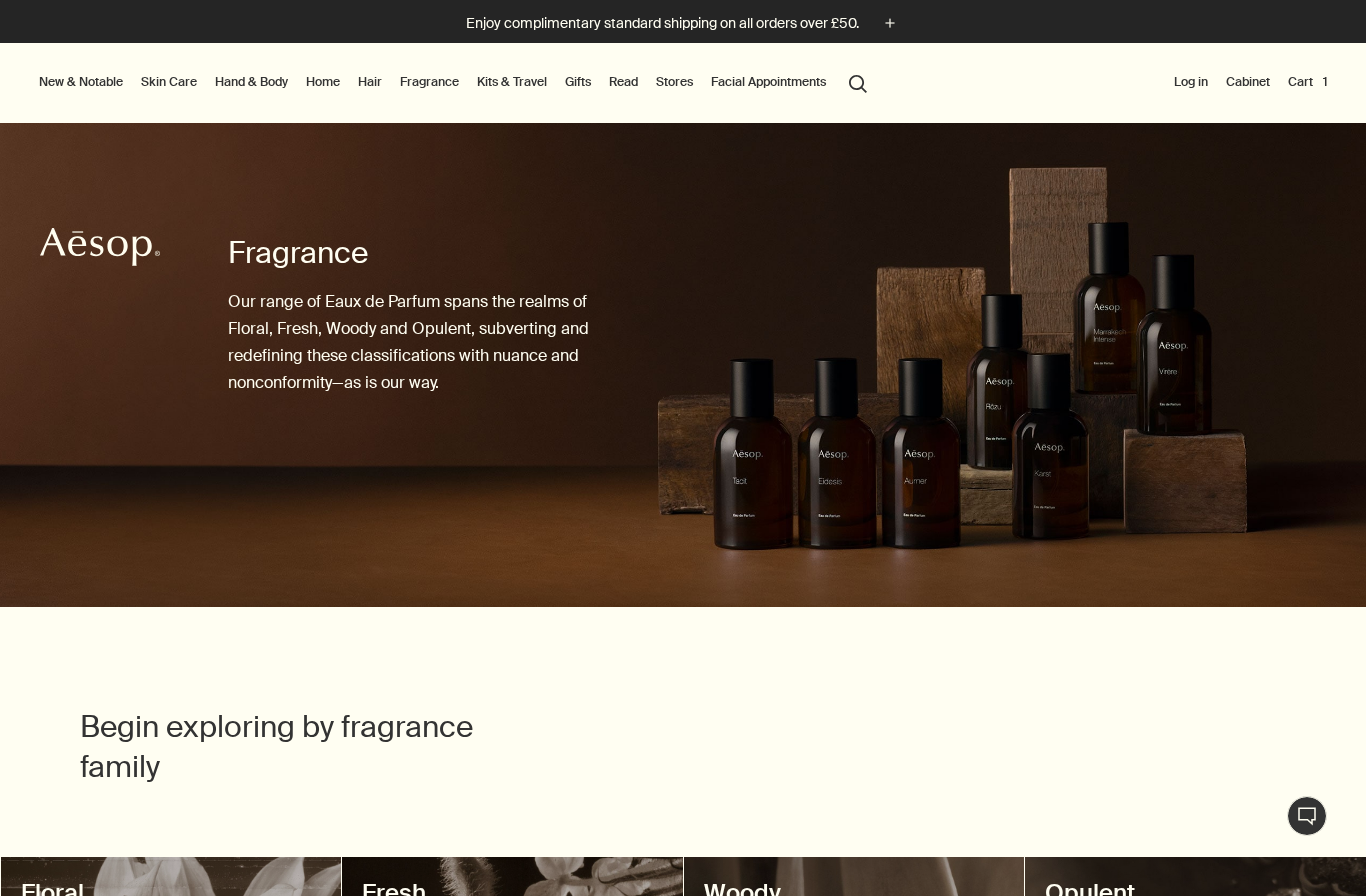 click on "Log in" at bounding box center [1191, 82] 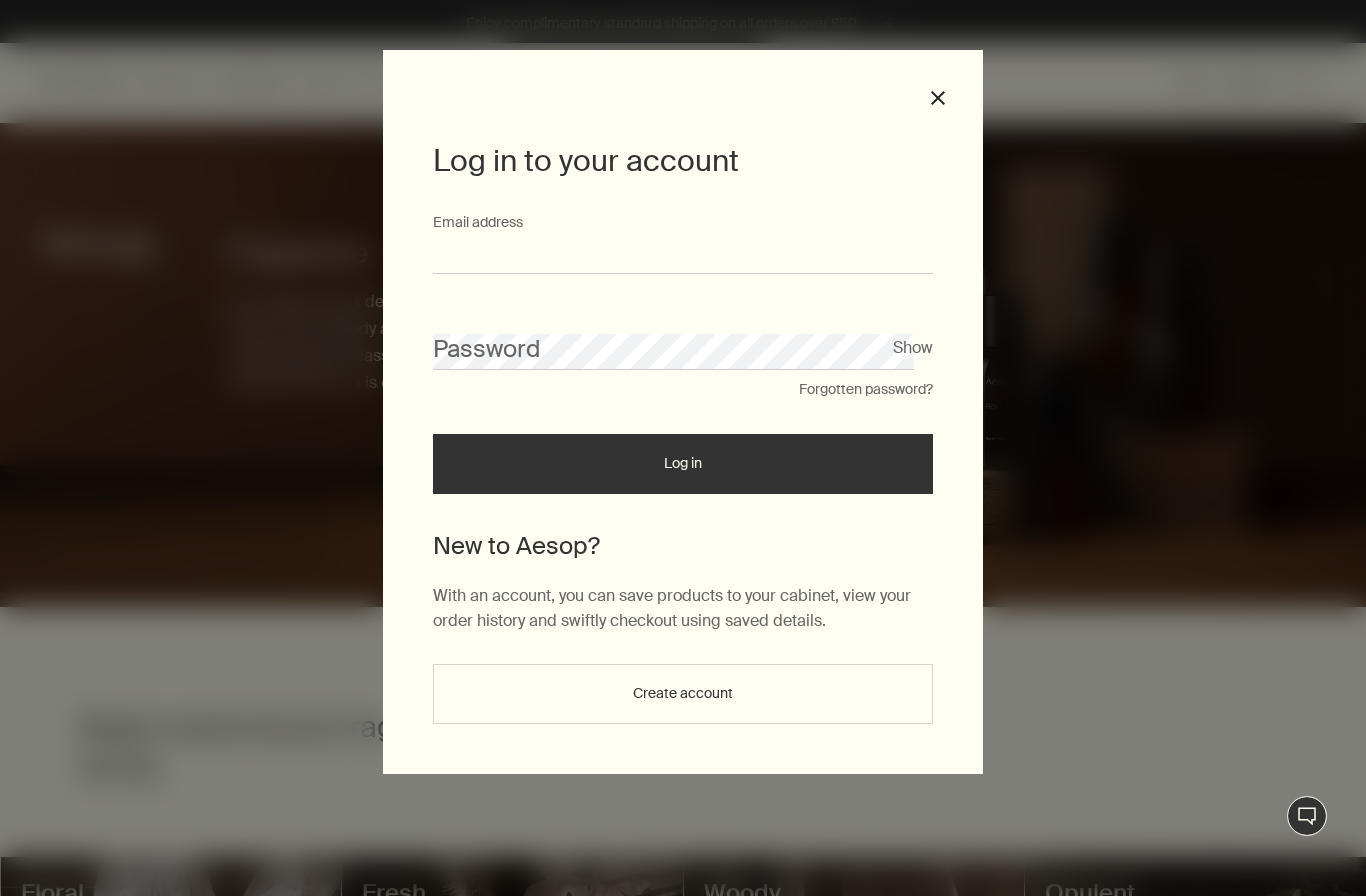 click on "Email address" at bounding box center (683, 255) 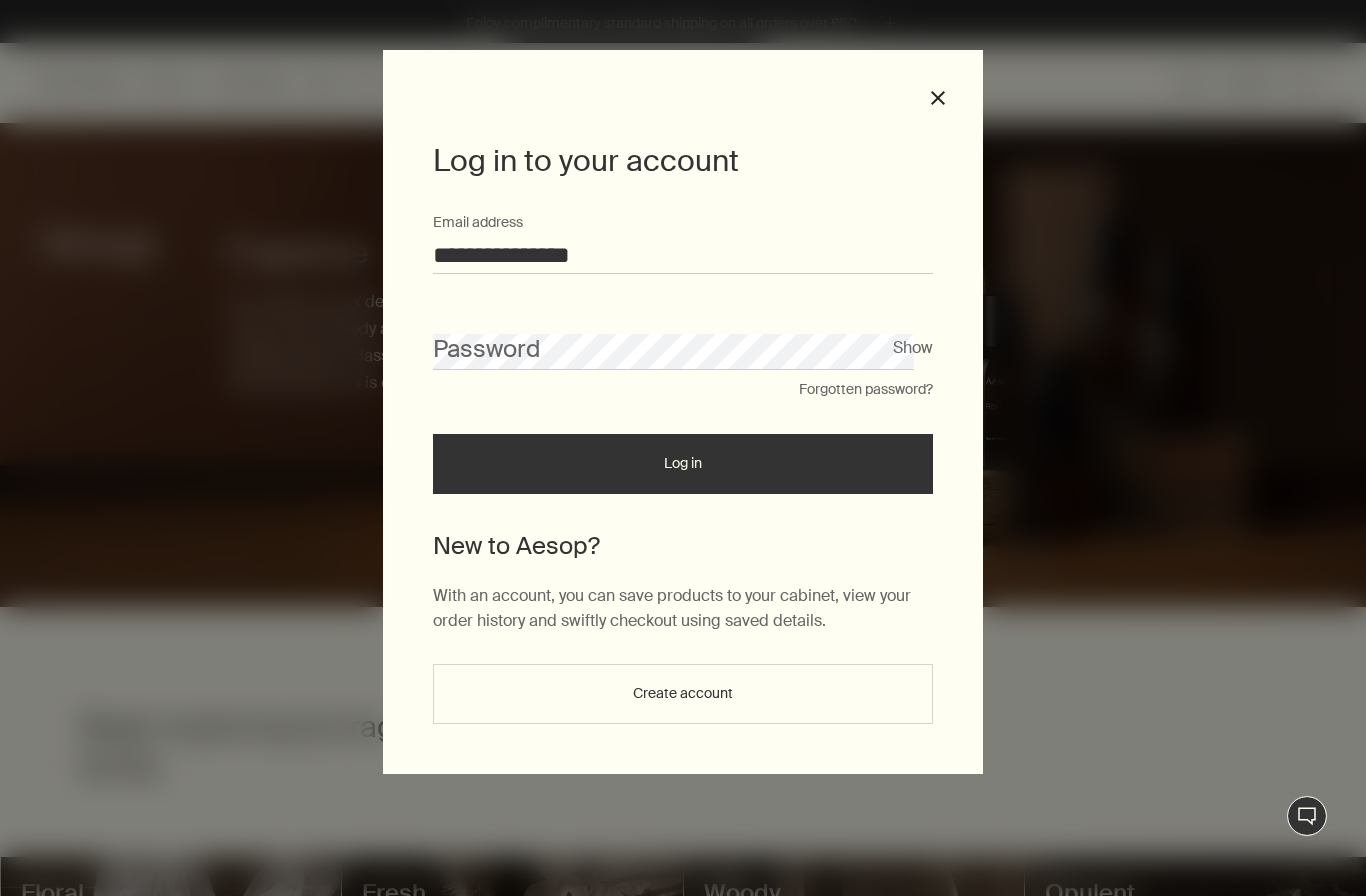type on "**********" 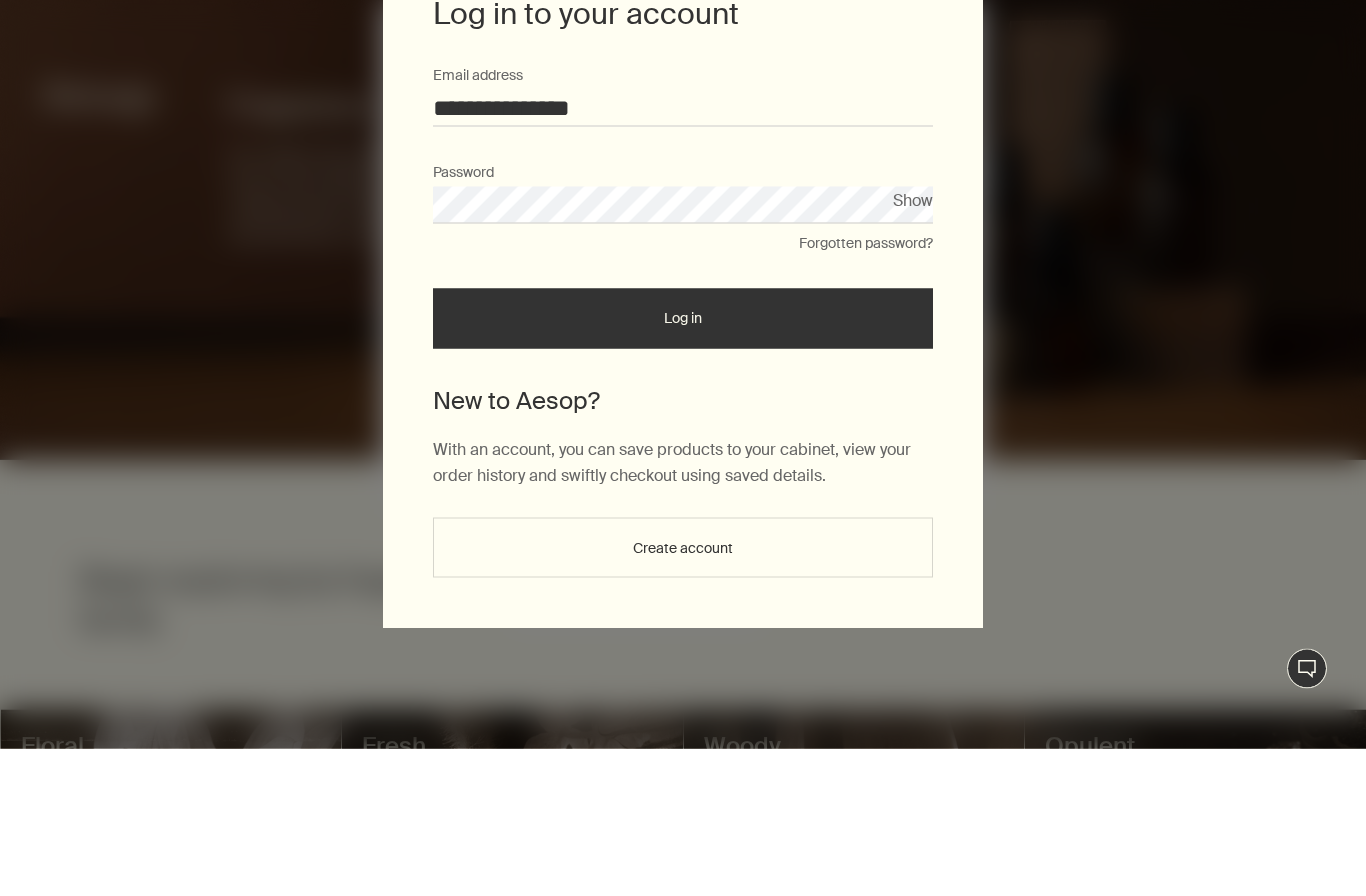 click on "Log in" at bounding box center (683, 466) 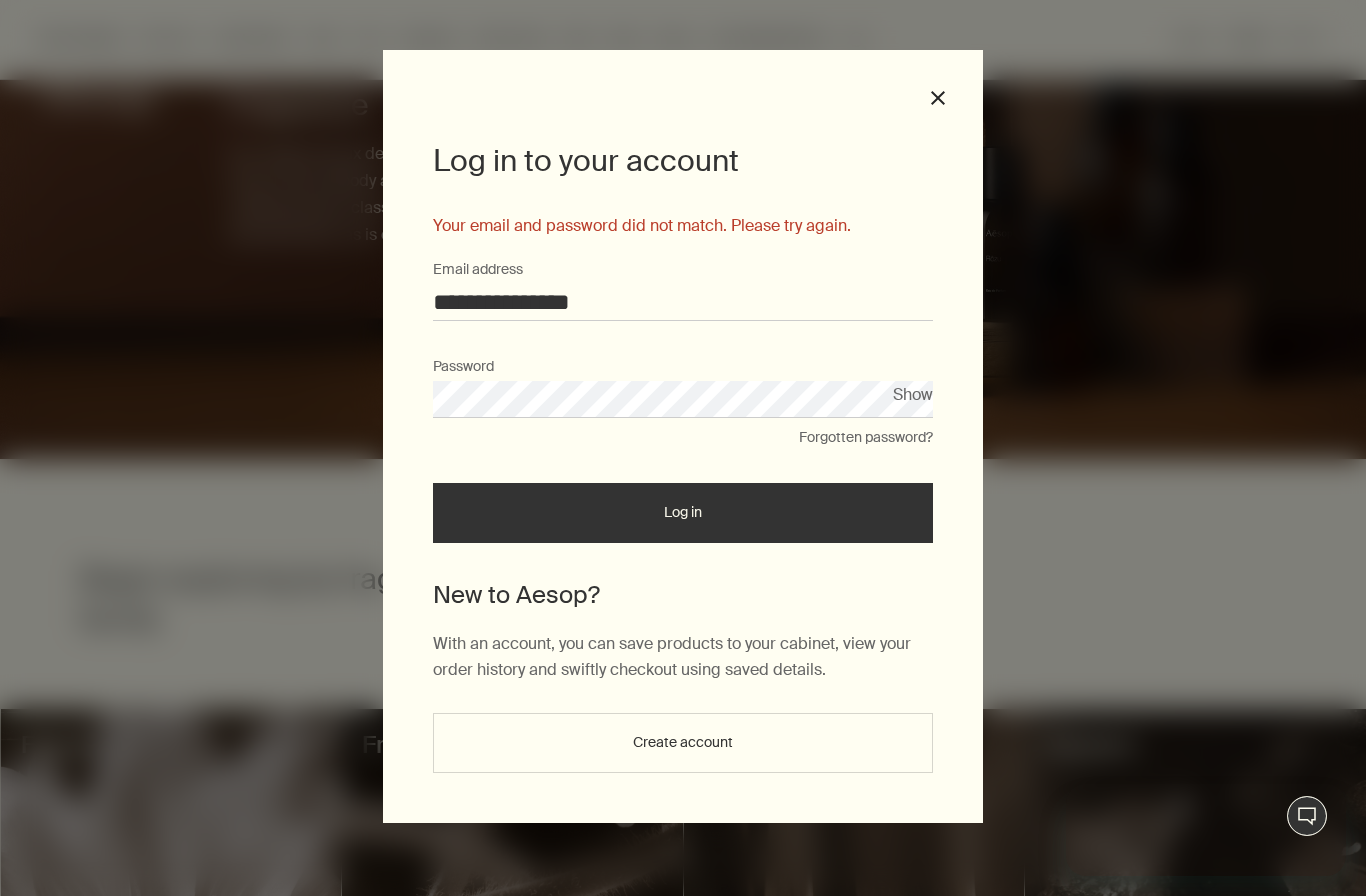 scroll, scrollTop: 0, scrollLeft: 0, axis: both 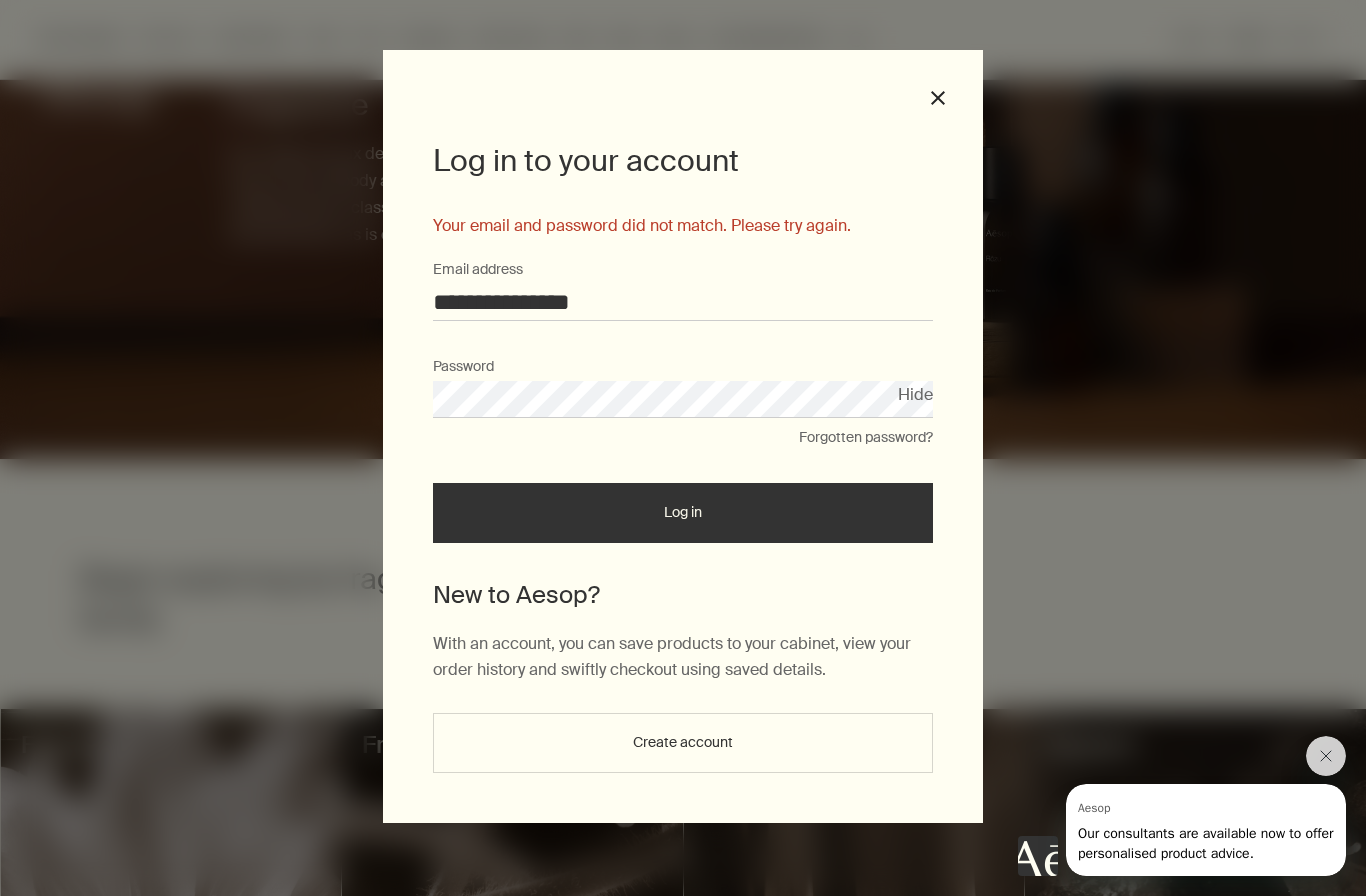 click on "close" at bounding box center (938, 98) 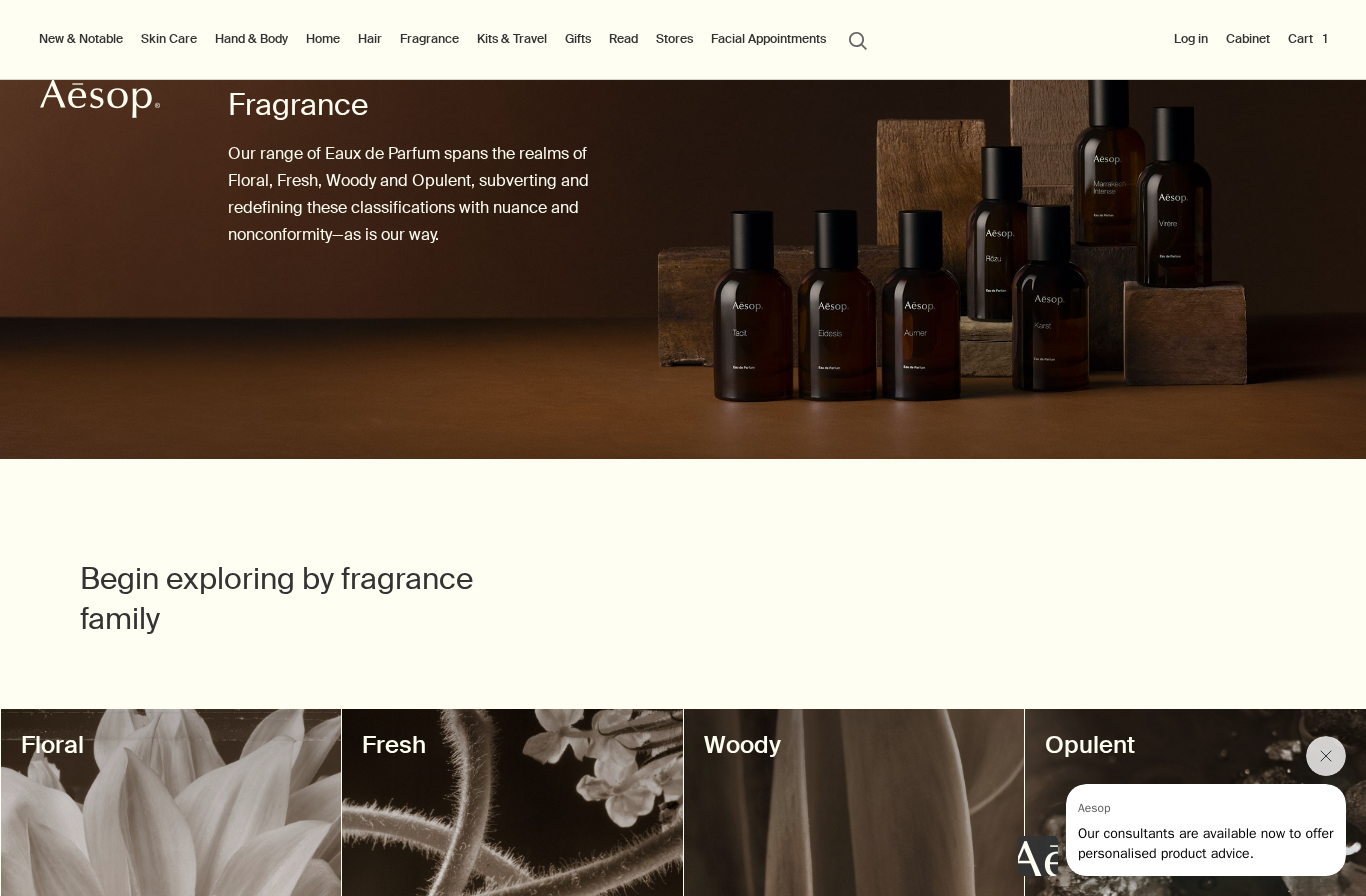 scroll, scrollTop: 147, scrollLeft: 0, axis: vertical 